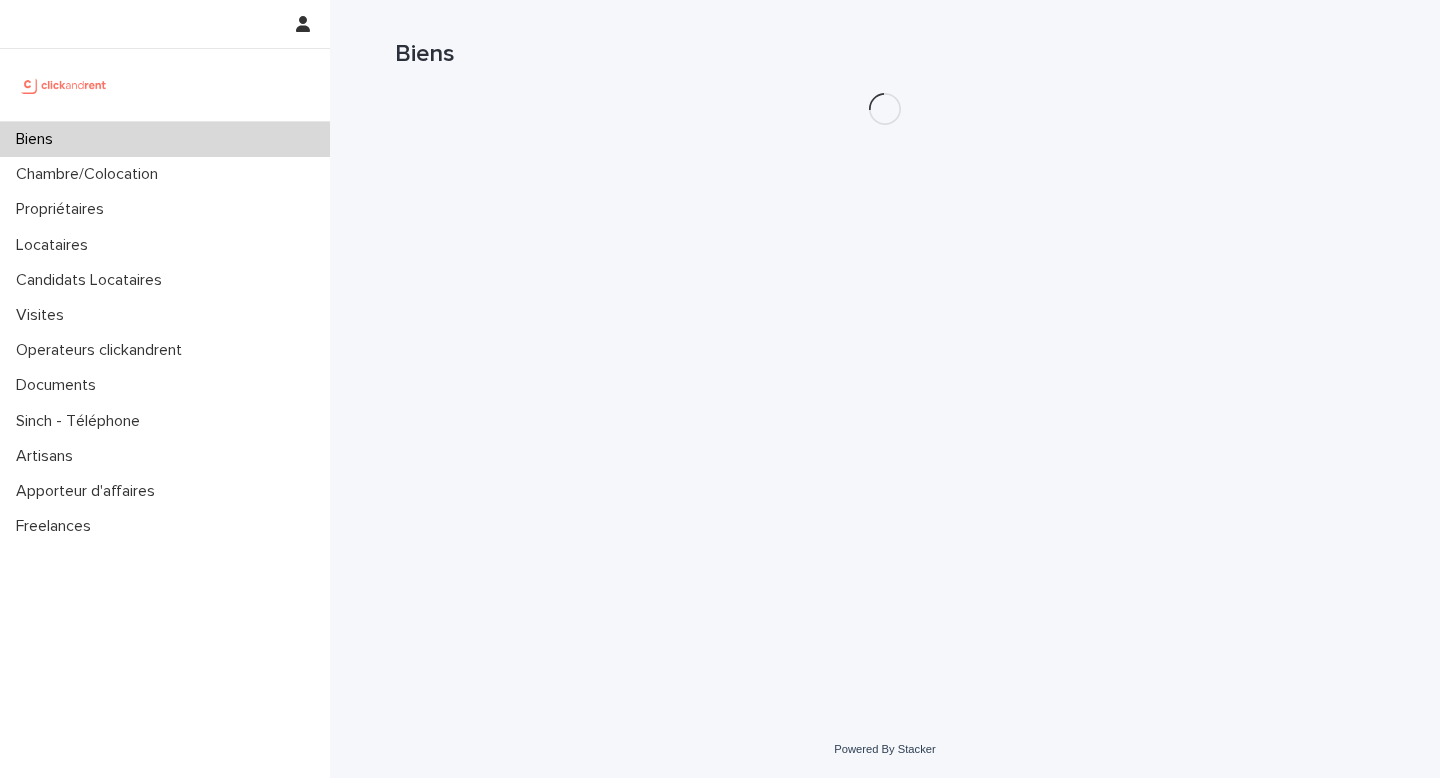 scroll, scrollTop: 0, scrollLeft: 0, axis: both 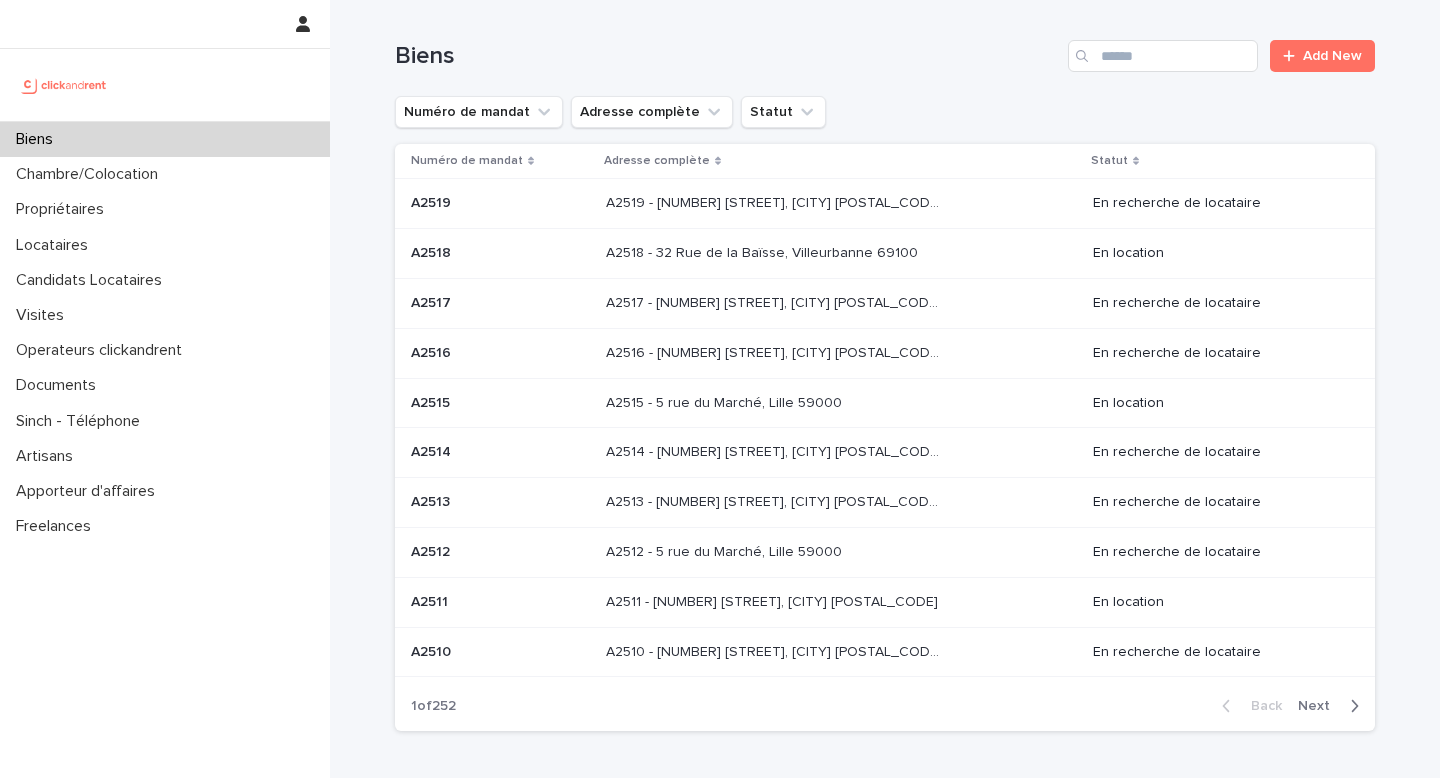 click on "Biens Add New" at bounding box center (885, 48) 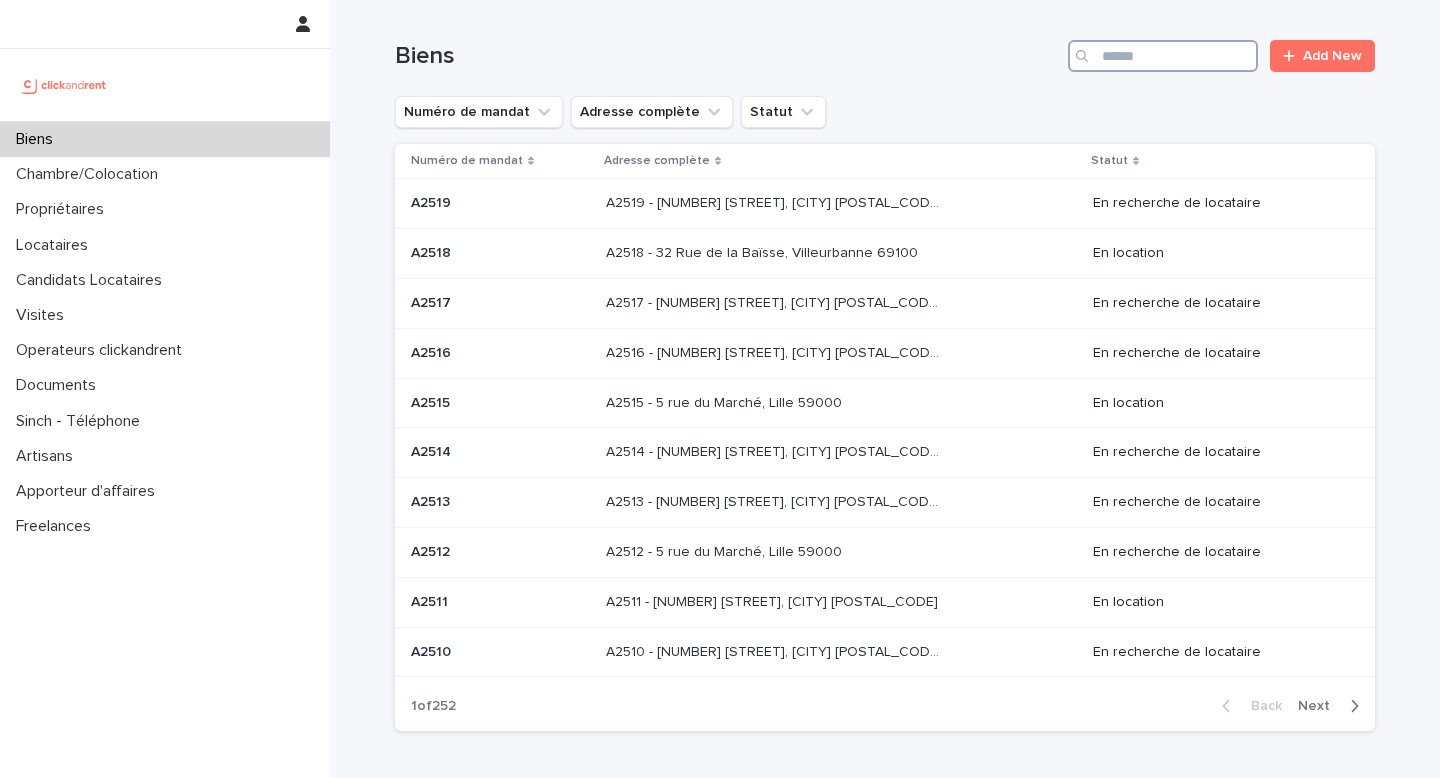 click at bounding box center [1163, 56] 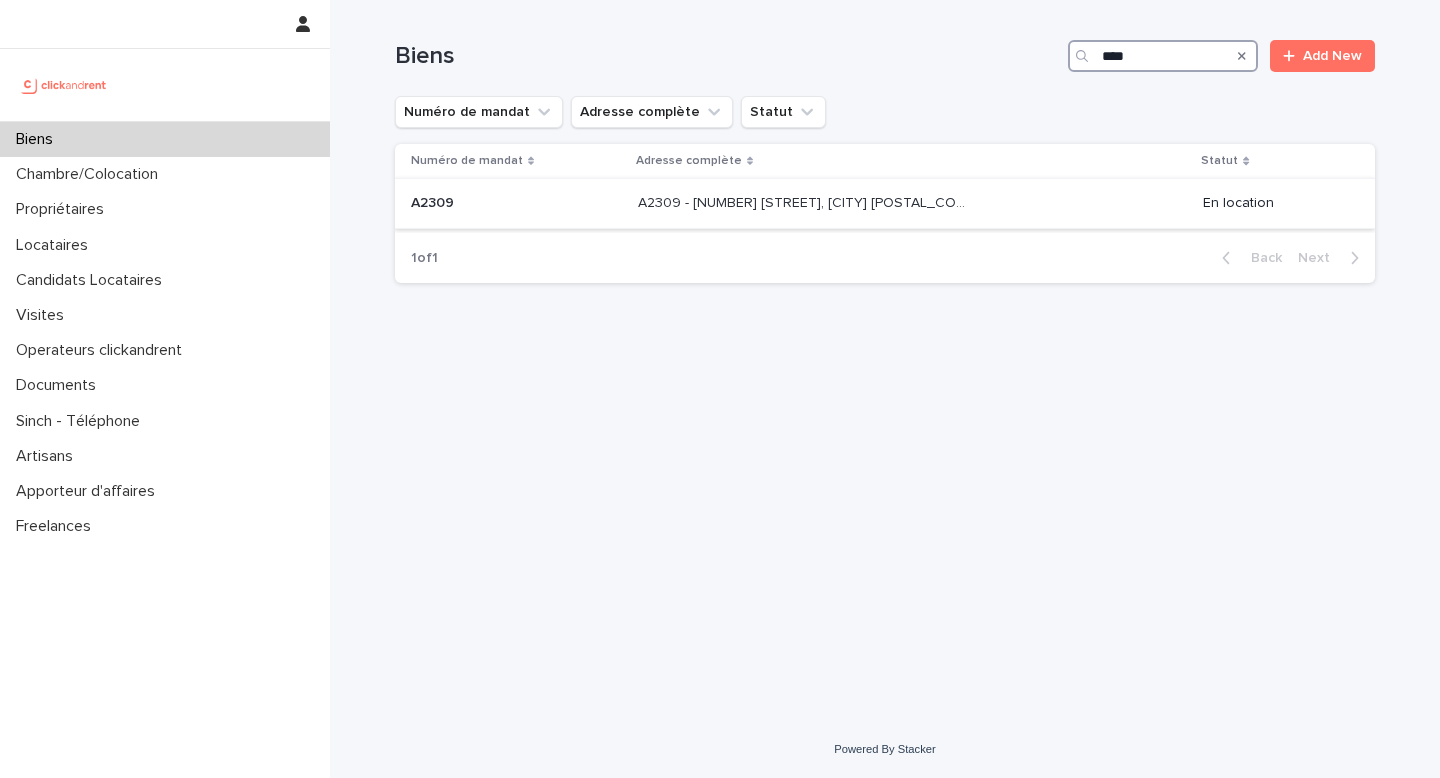 type on "****" 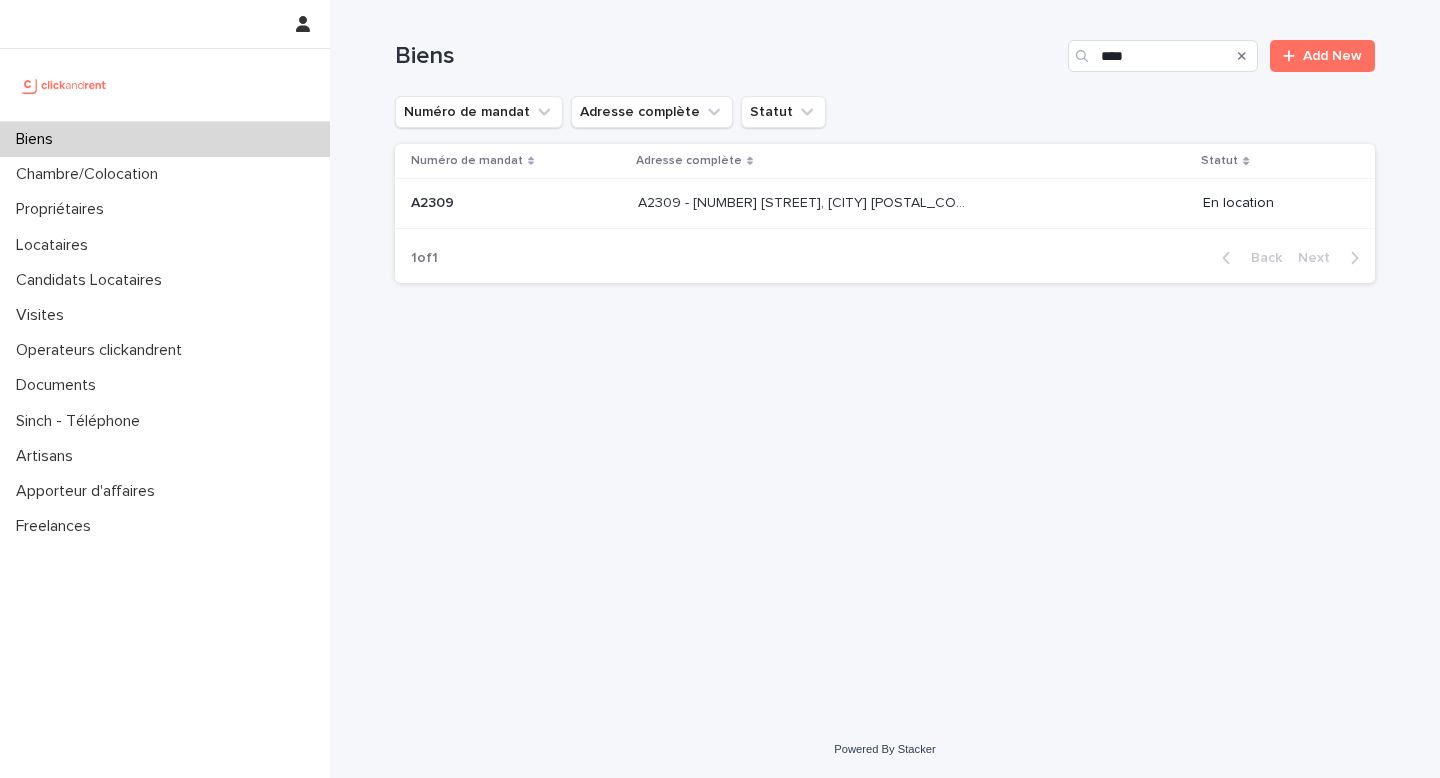click on "A2309 - [NUMBER] [STREET], [CITY] [POSTAL_CODE]" at bounding box center [806, 201] 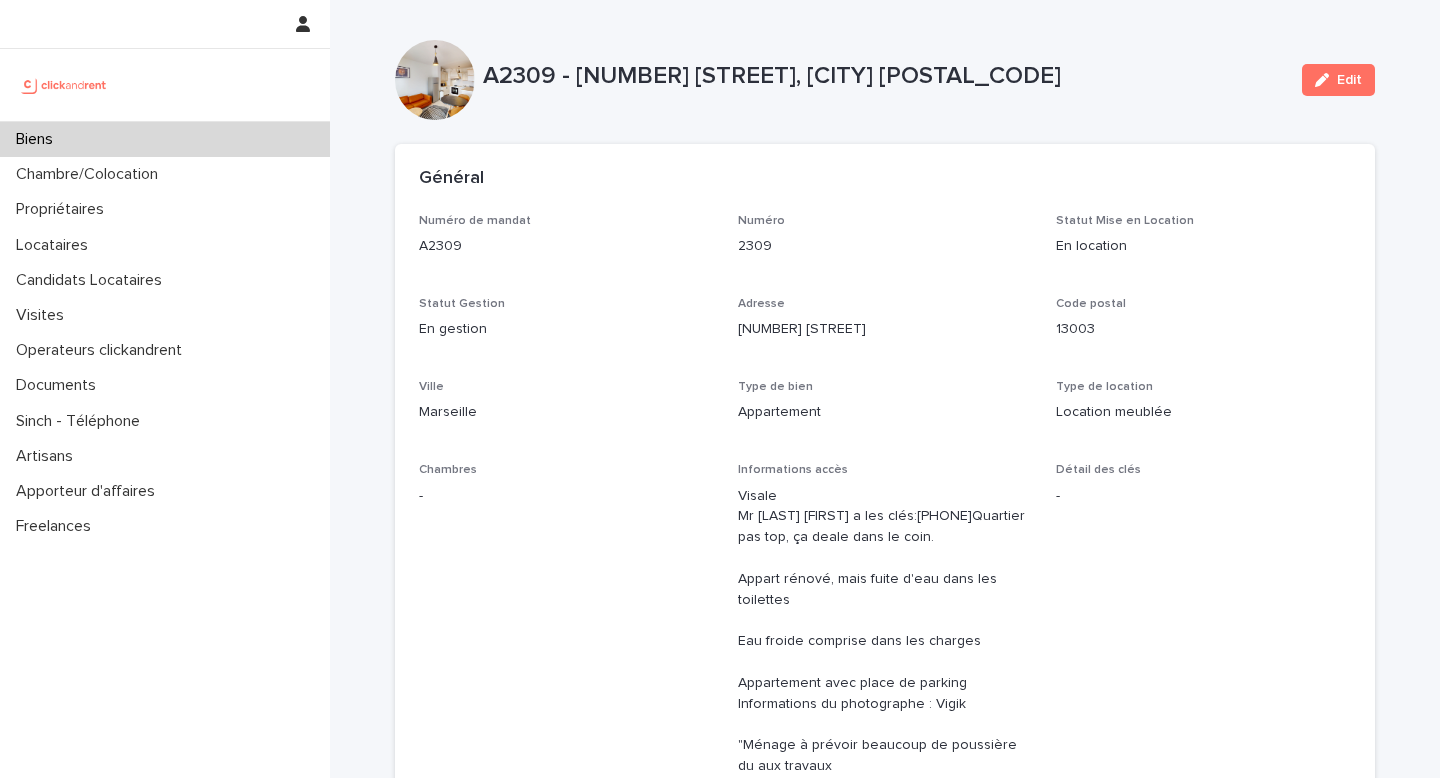 click on "A2309 - [NUMBER] [STREET], [CITY] [POSTAL_CODE]" at bounding box center (884, 76) 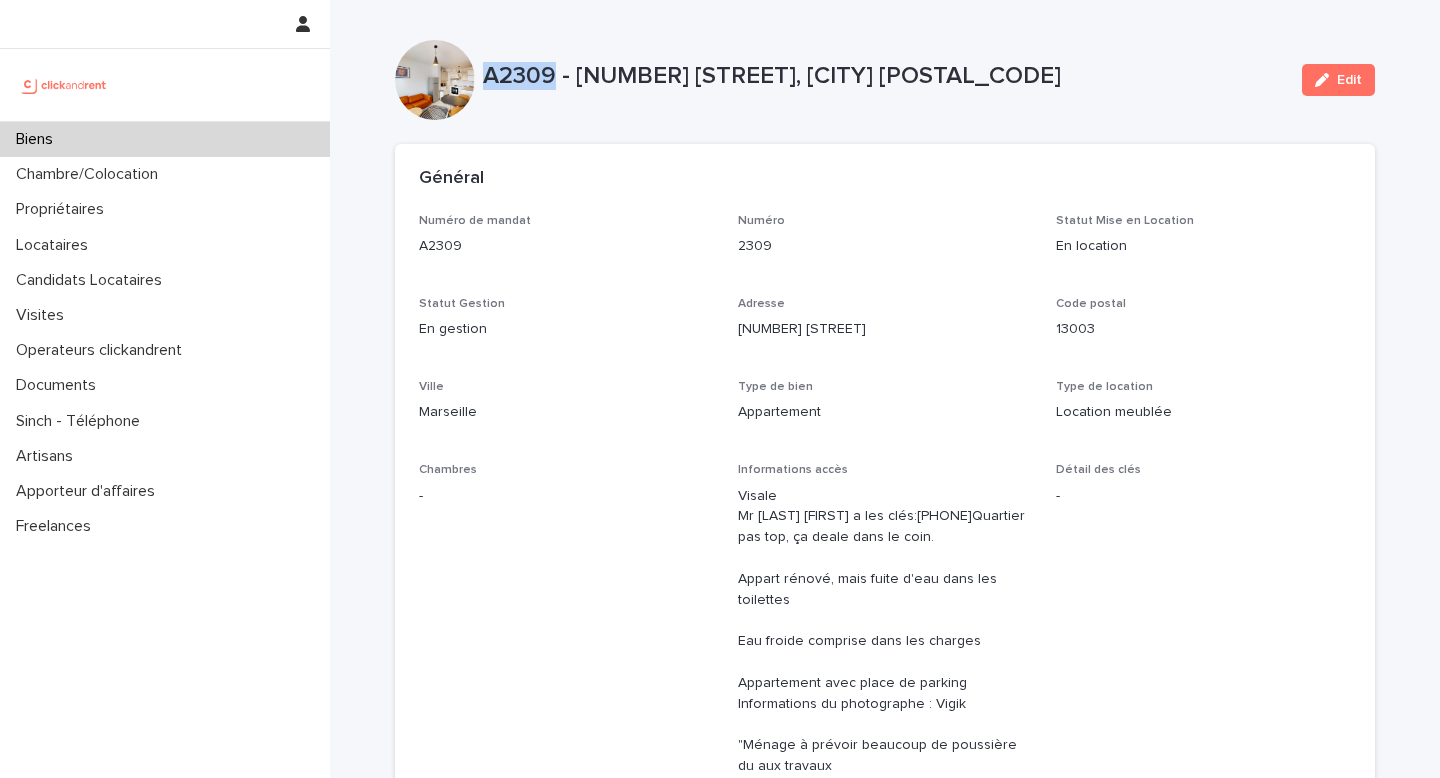 click on "A2309 - [NUMBER] [STREET], [CITY] [POSTAL_CODE]" at bounding box center [884, 76] 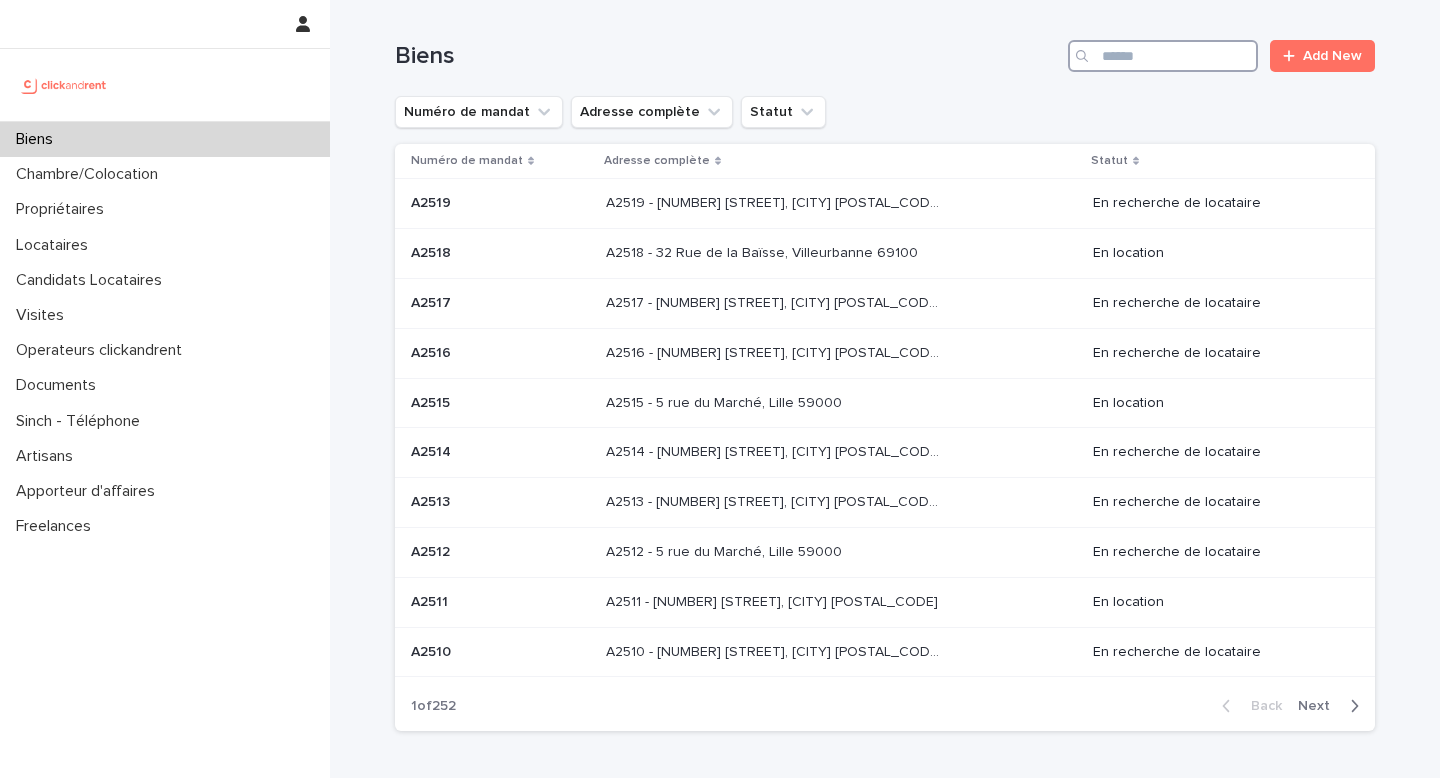 click at bounding box center (1163, 56) 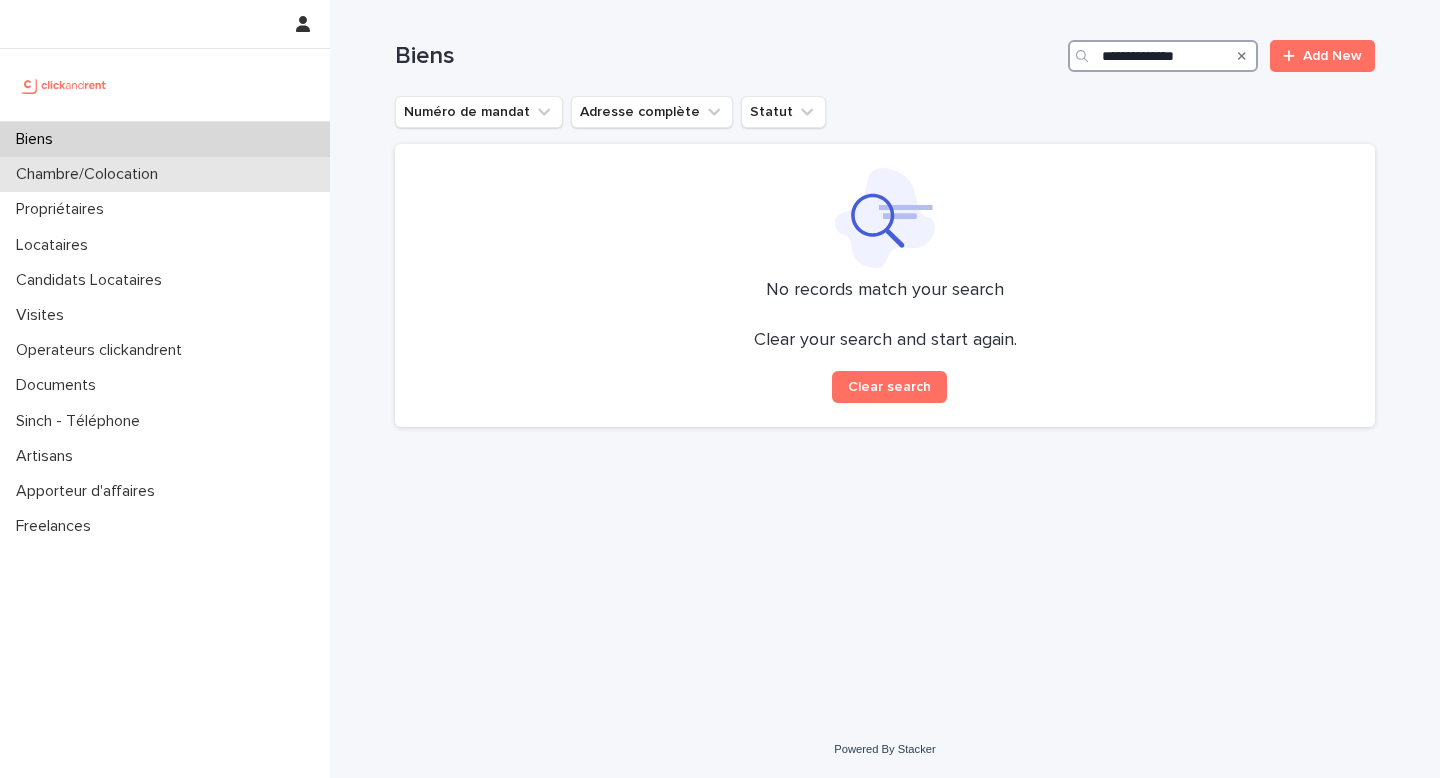 type on "**********" 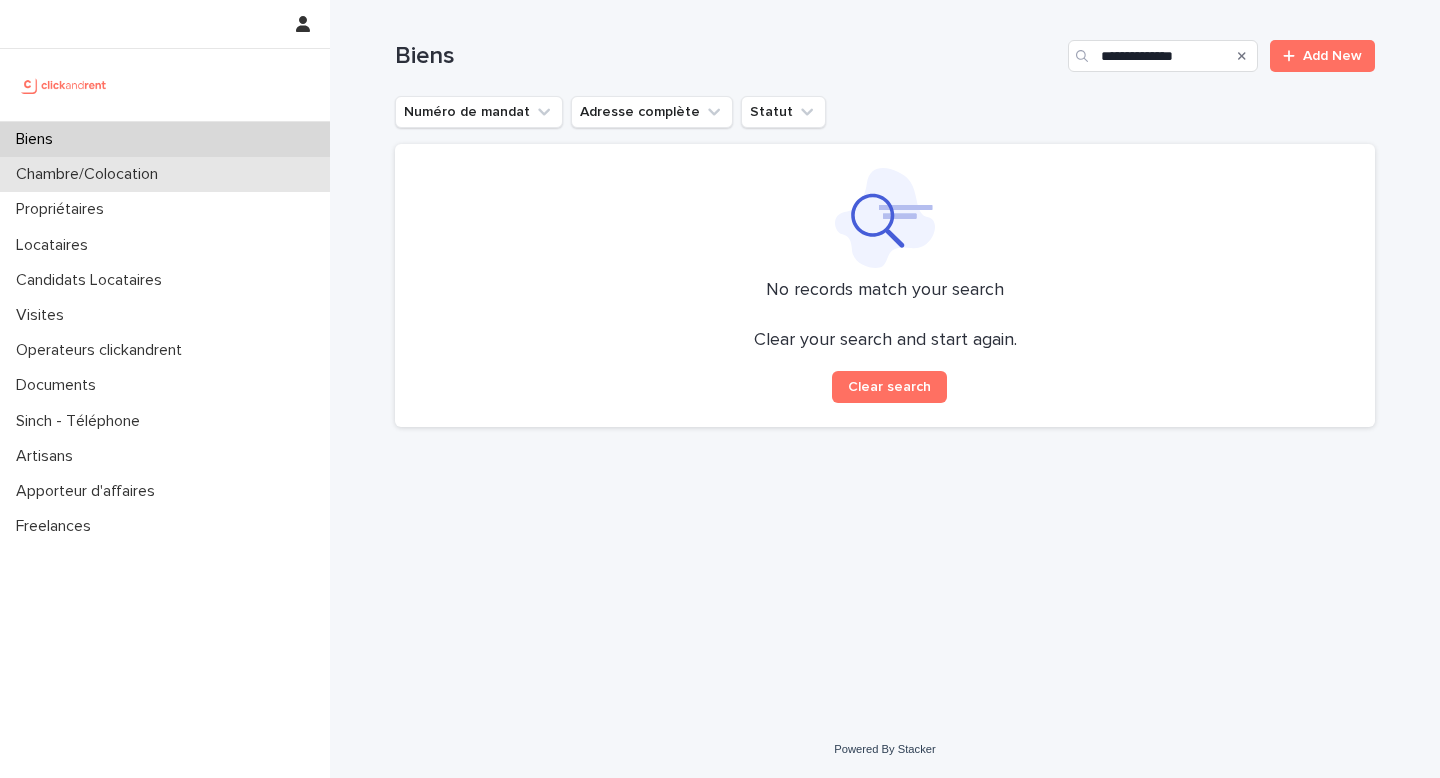 click on "Chambre/Colocation" at bounding box center (165, 174) 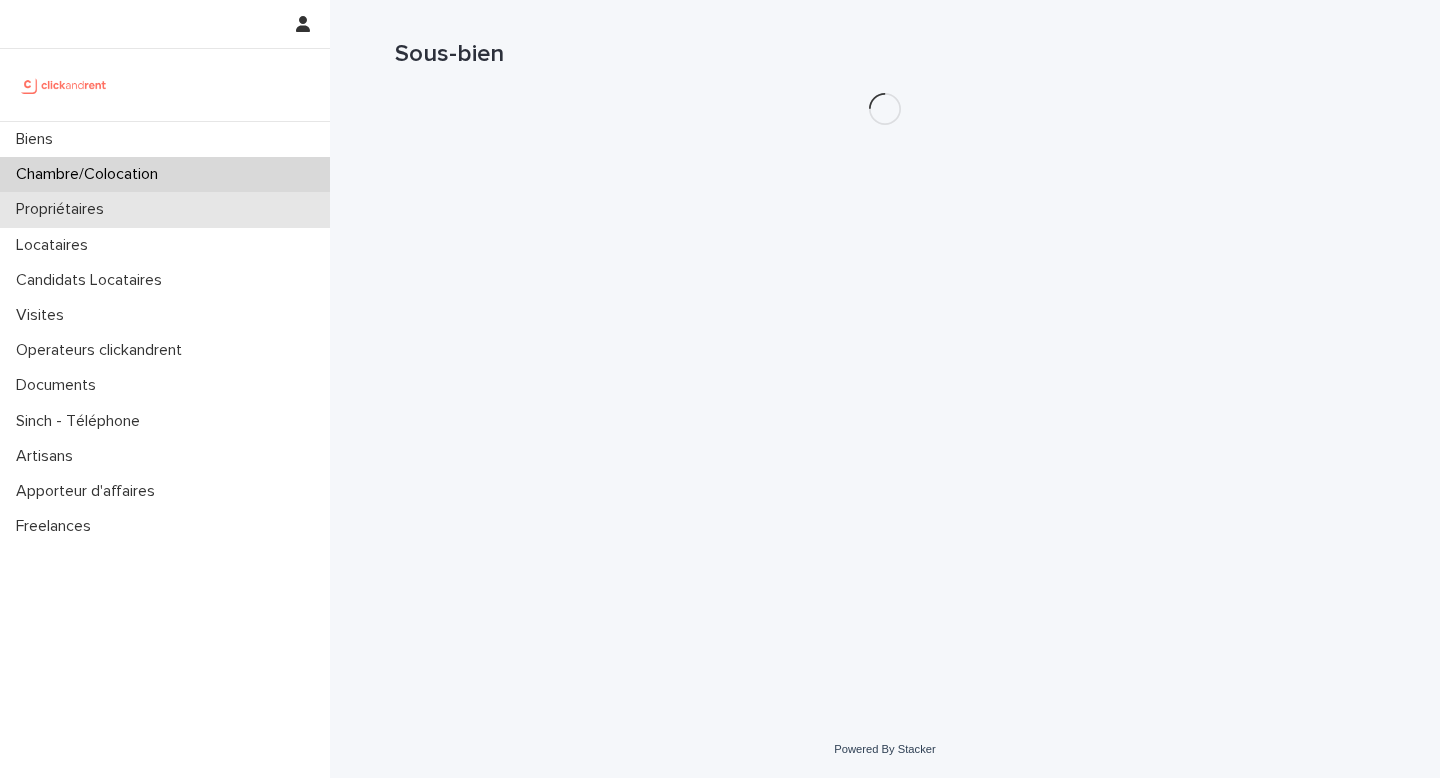 click on "Propriétaires" at bounding box center [165, 209] 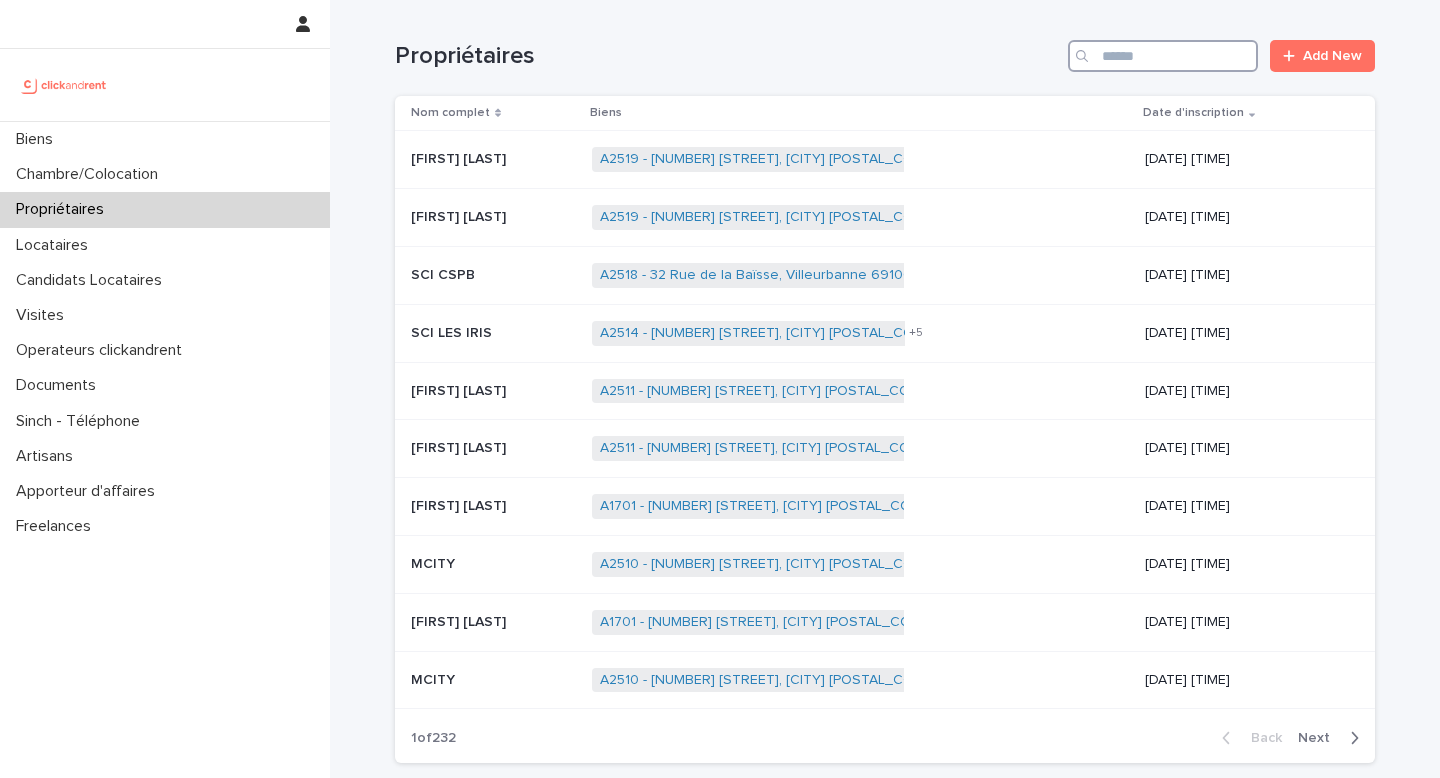 click at bounding box center (1163, 56) 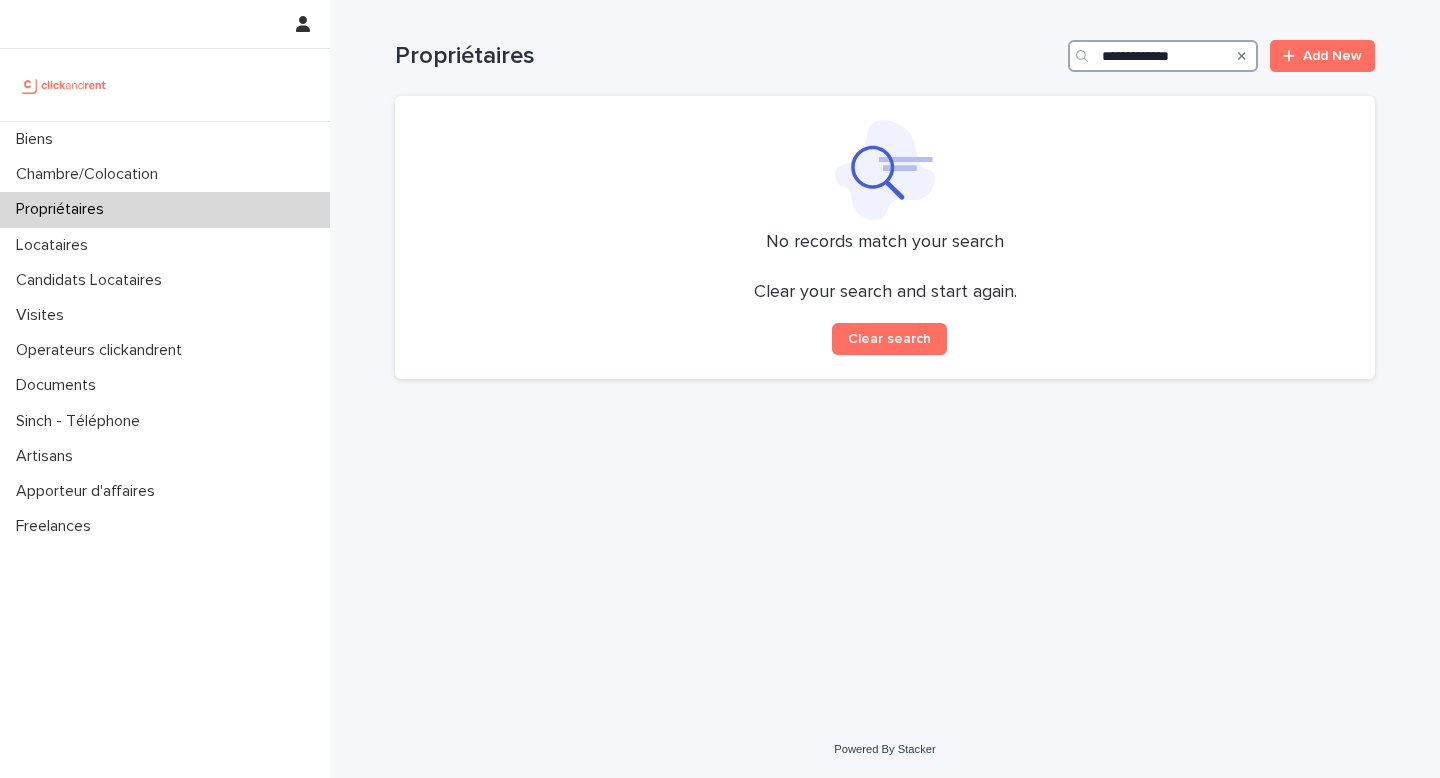 click on "**********" at bounding box center [1163, 56] 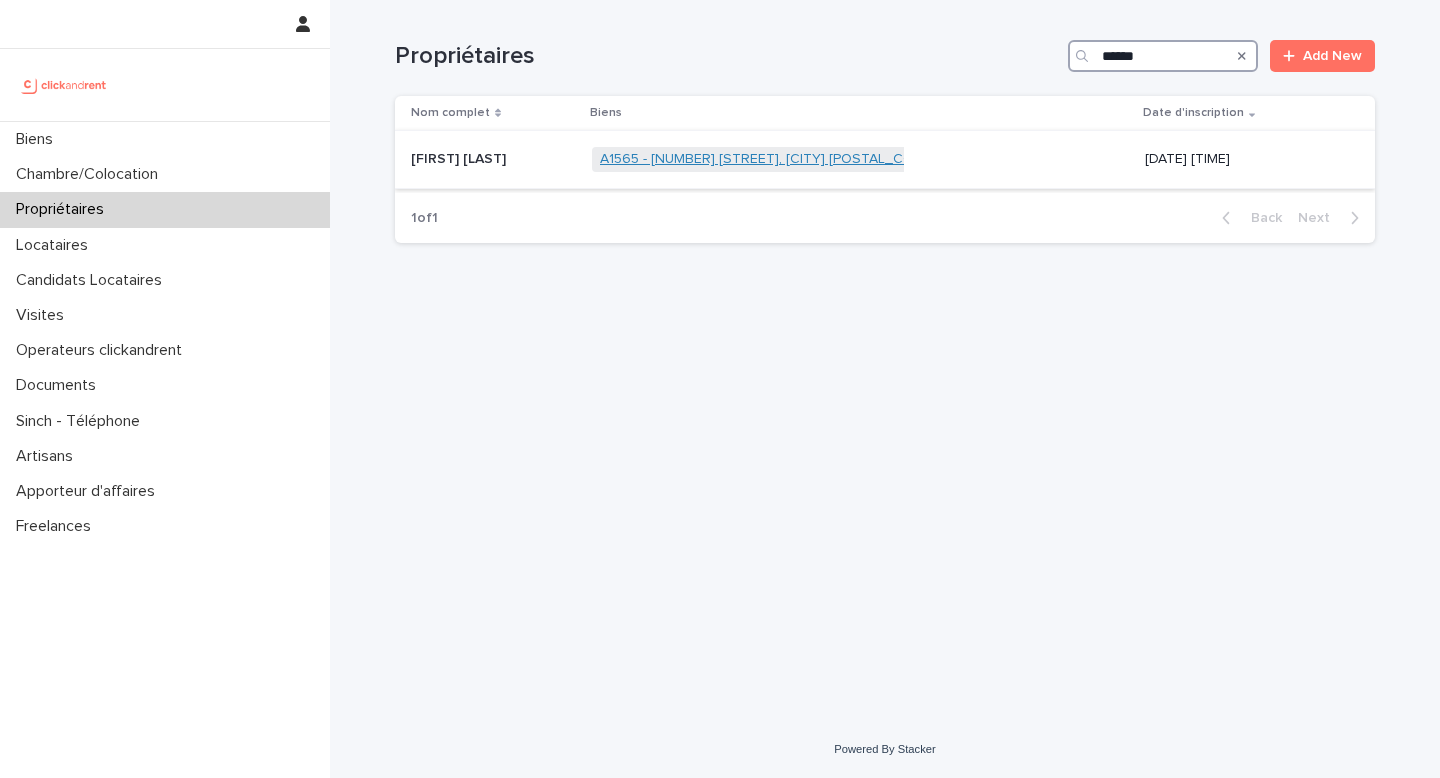 type on "******" 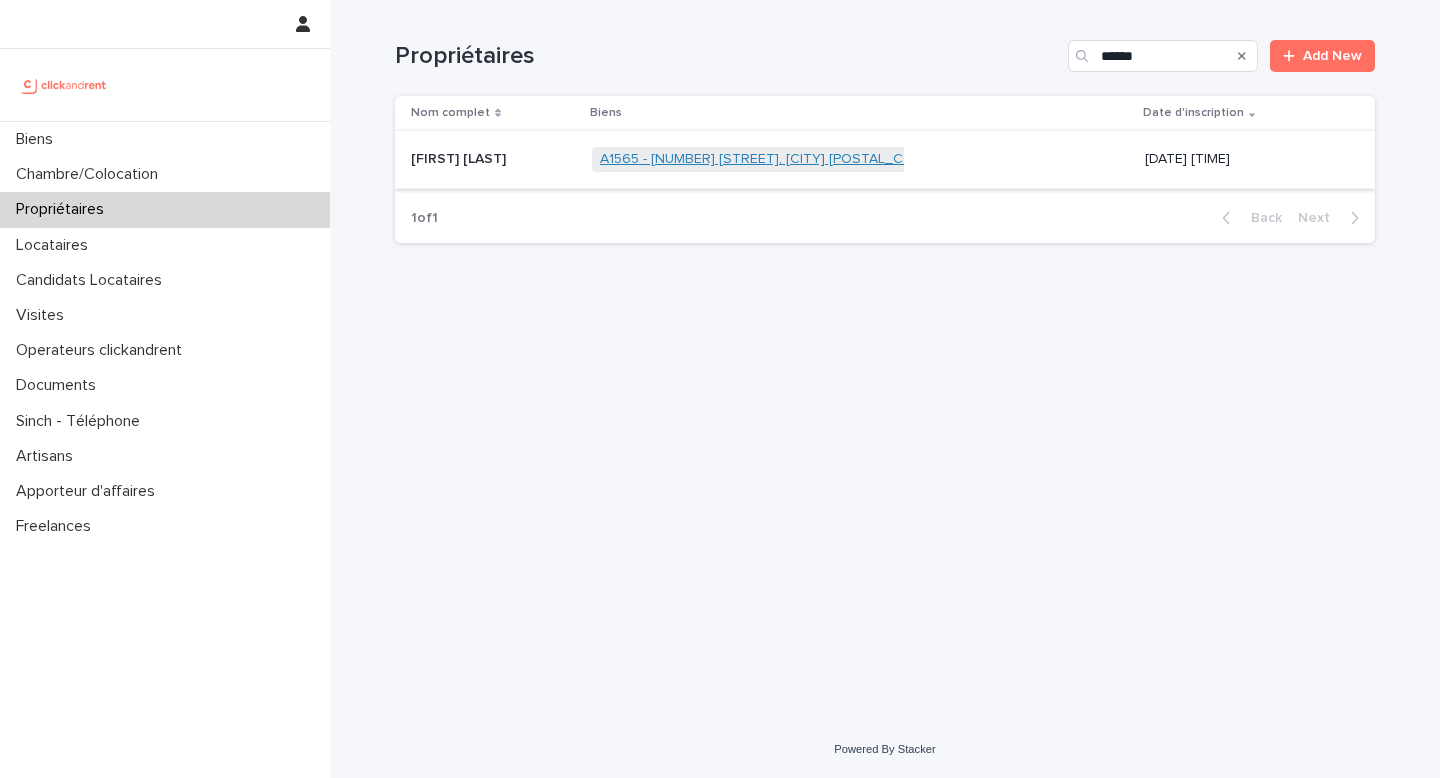 click on "A1565 - [NUMBER] [STREET],  [CITY] [POSTAL_CODE]" at bounding box center (768, 159) 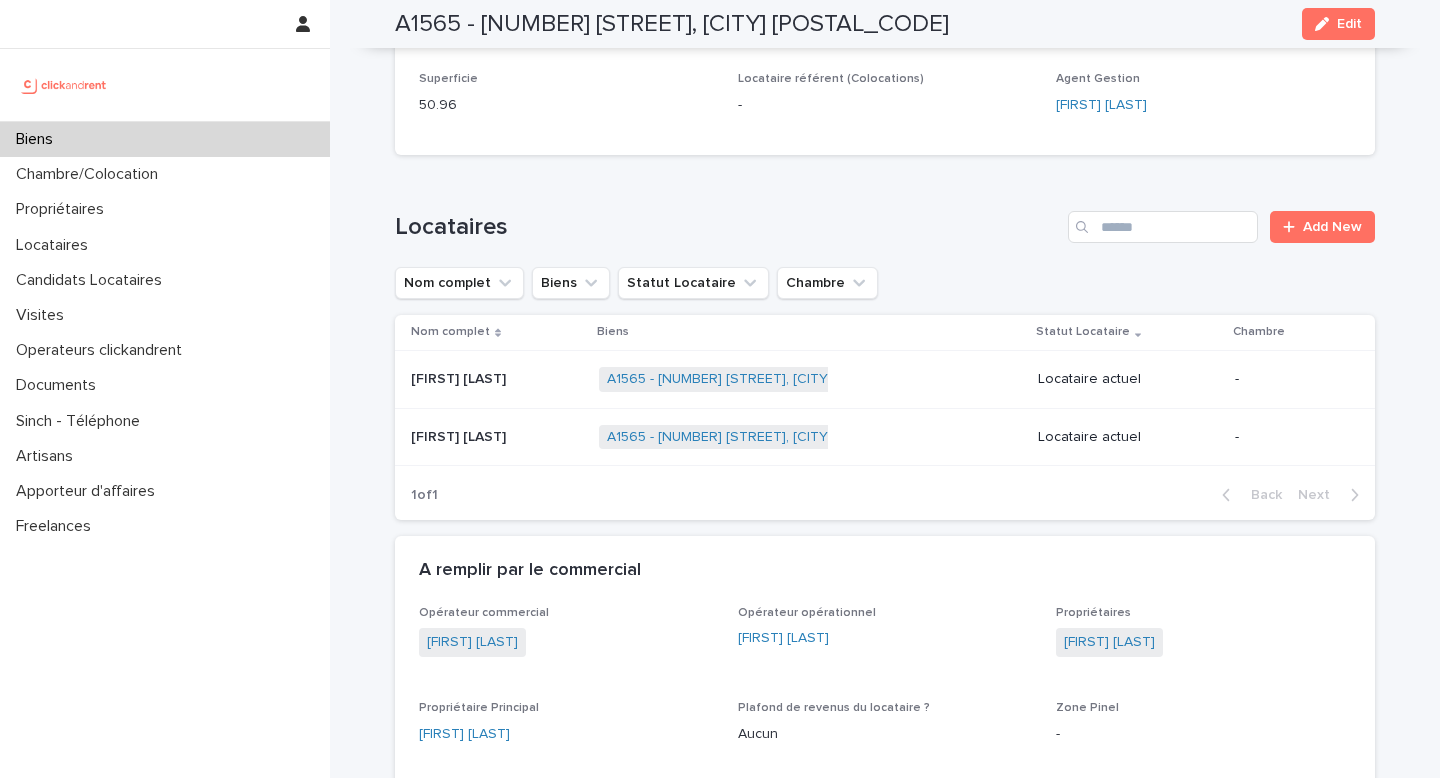 scroll, scrollTop: 920, scrollLeft: 0, axis: vertical 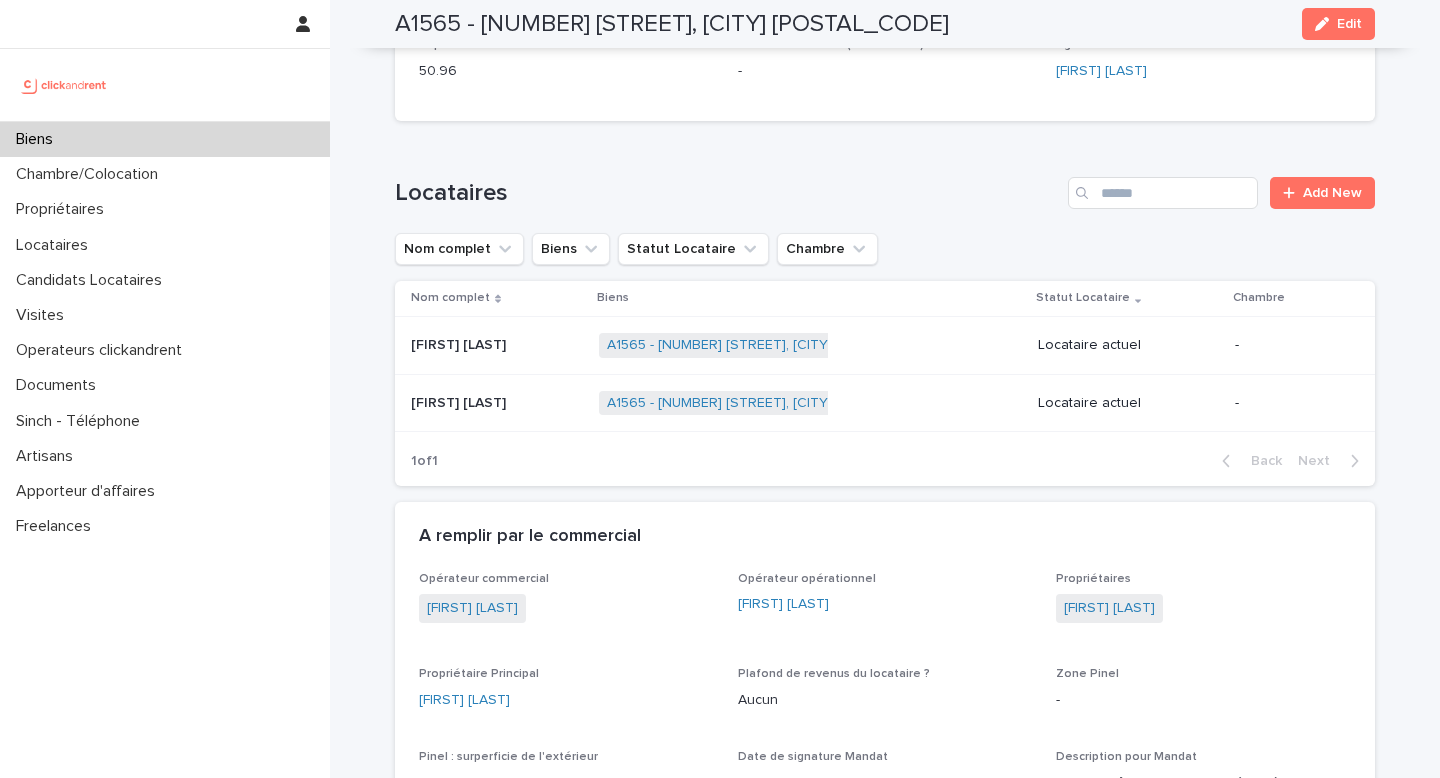 click on "A1565 - [NUMBER] [STREET],  [CITY] [POSTAL_CODE]" at bounding box center [672, 24] 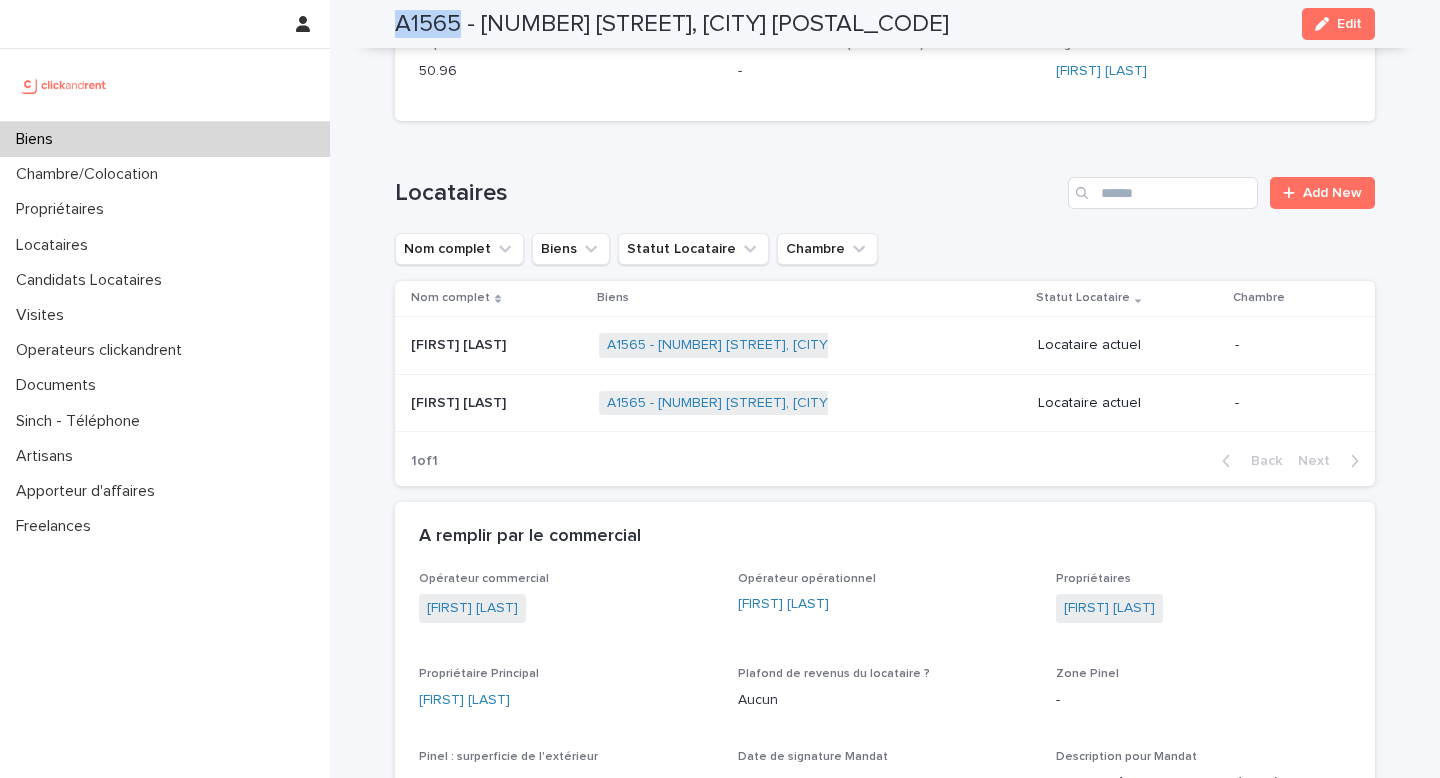 click on "A1565 - [NUMBER] [STREET],  [CITY] [POSTAL_CODE]" at bounding box center (672, 24) 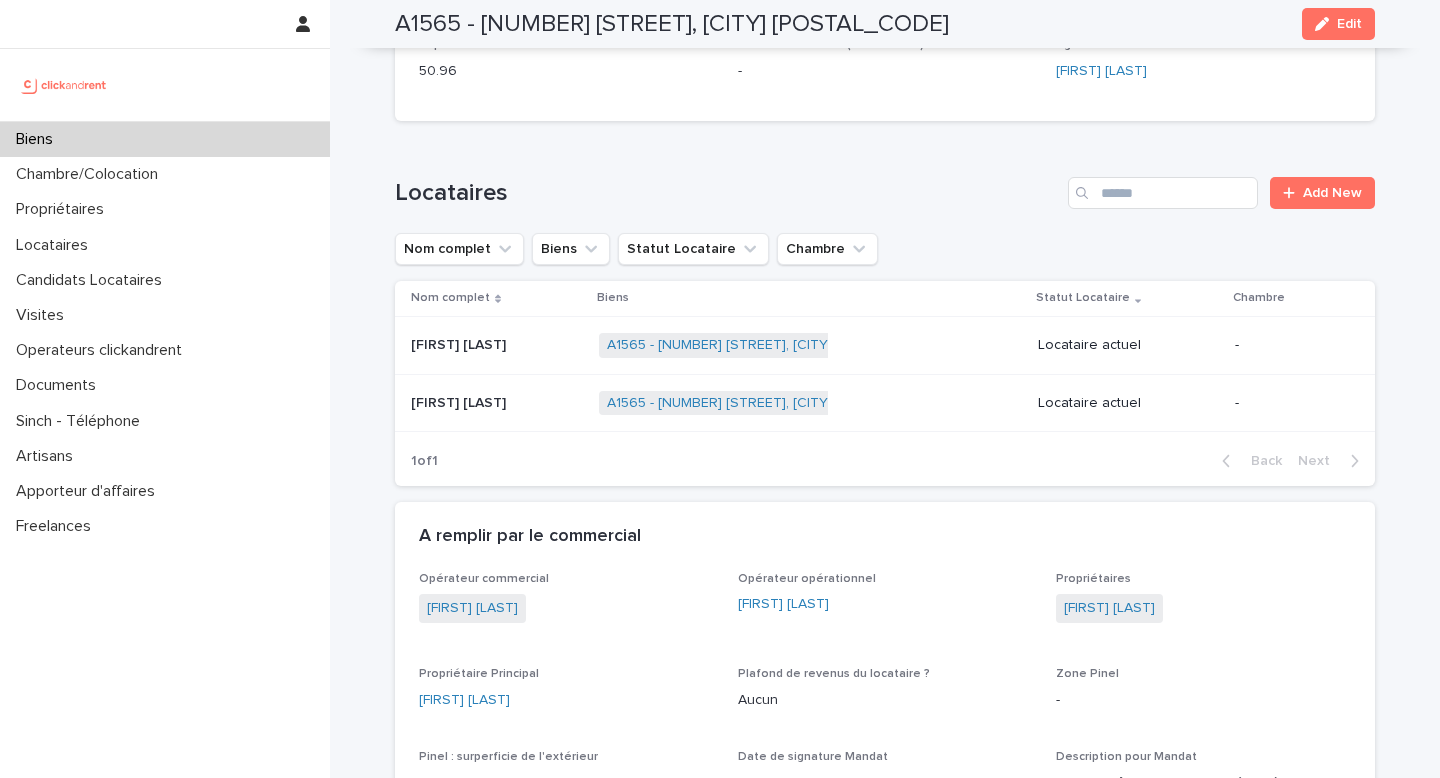 click at bounding box center [165, 85] 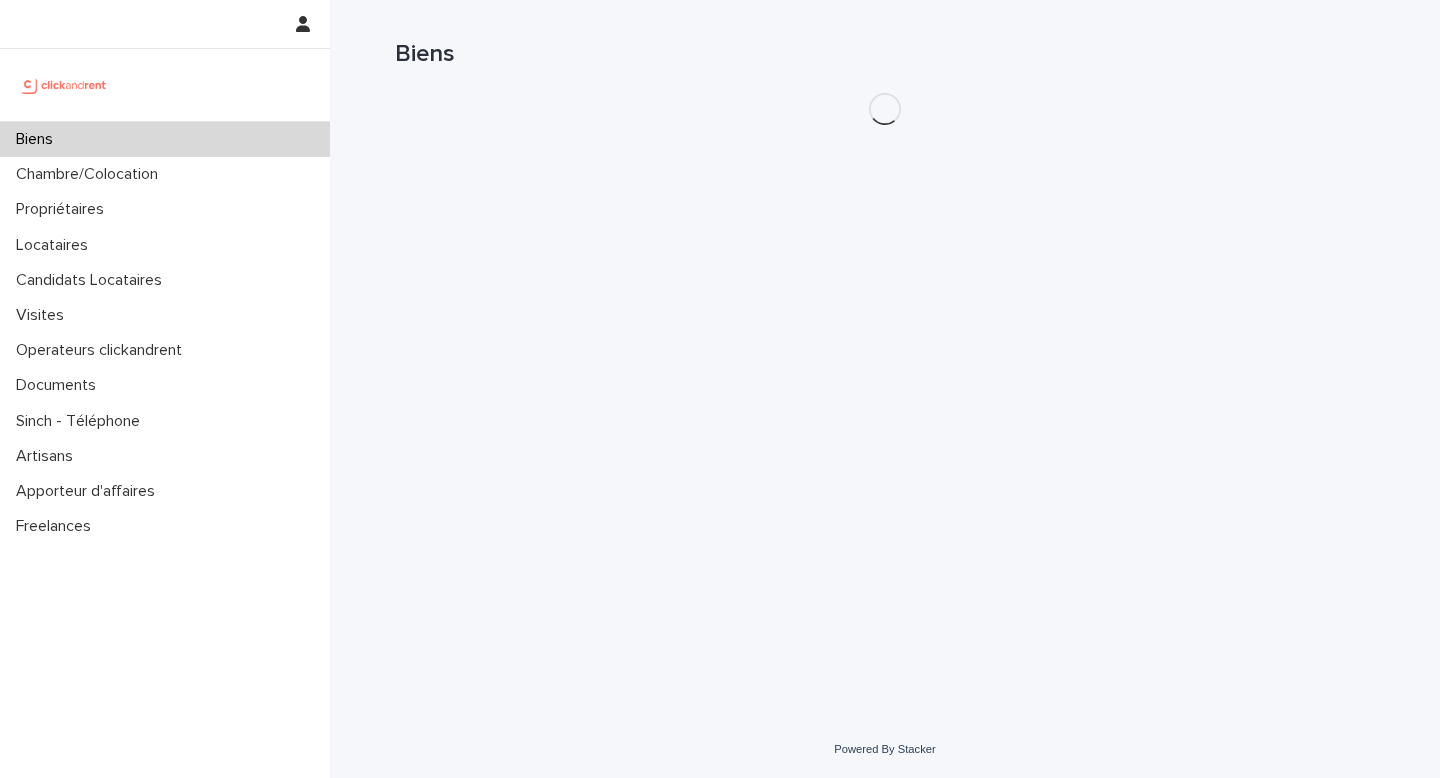 scroll, scrollTop: 0, scrollLeft: 0, axis: both 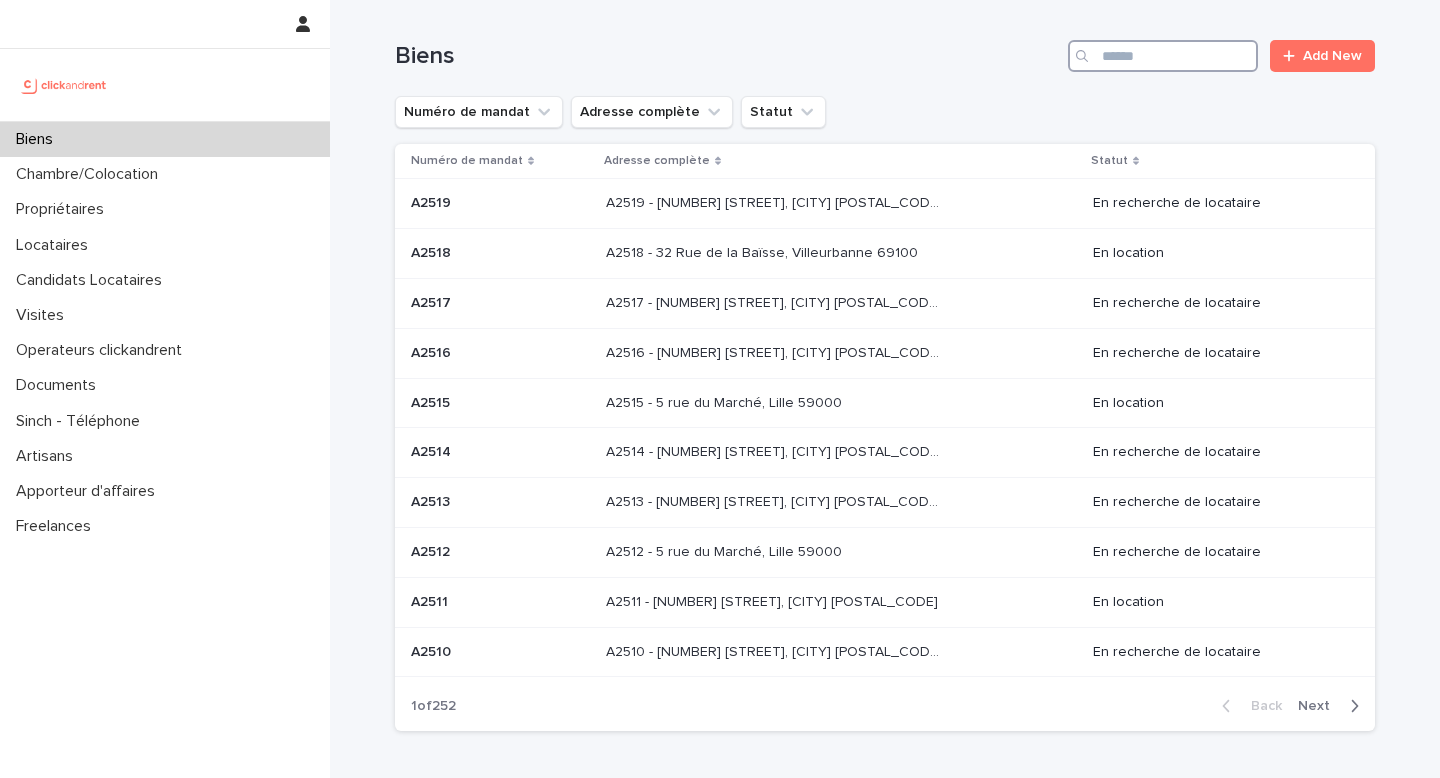 click at bounding box center (1163, 56) 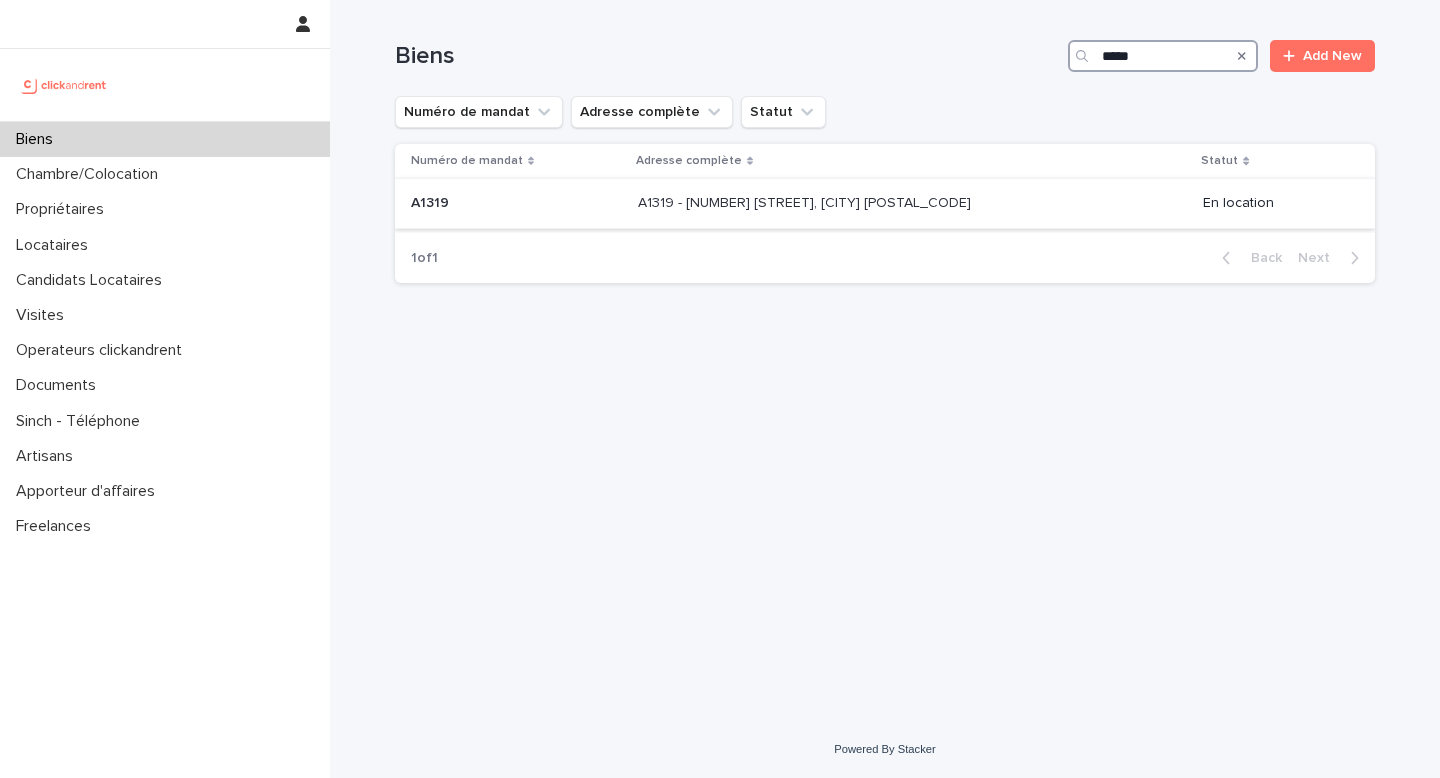 type on "*****" 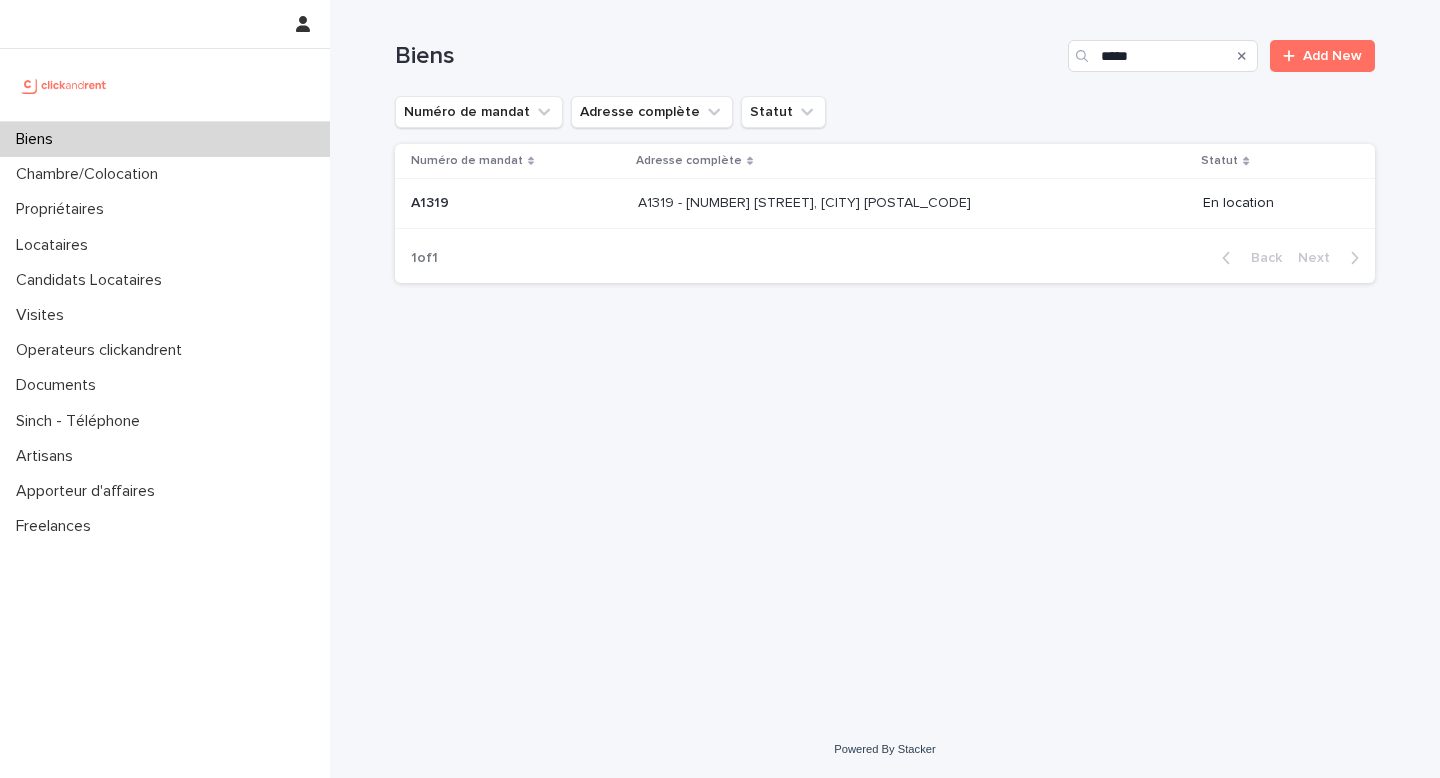 click on "A1319 - [NUMBER] [STREET], [CITY] [POSTAL_CODE]" at bounding box center (806, 201) 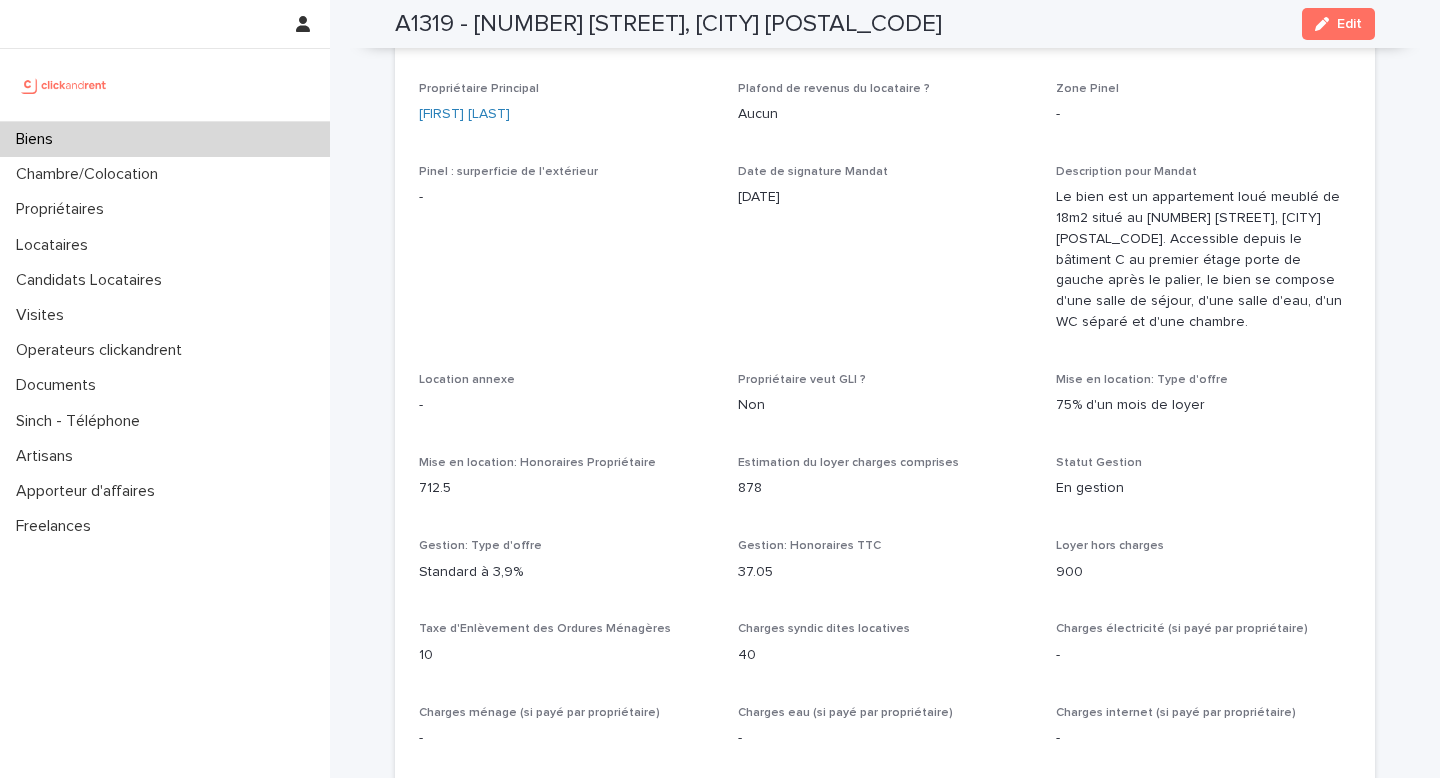 scroll, scrollTop: 1789, scrollLeft: 0, axis: vertical 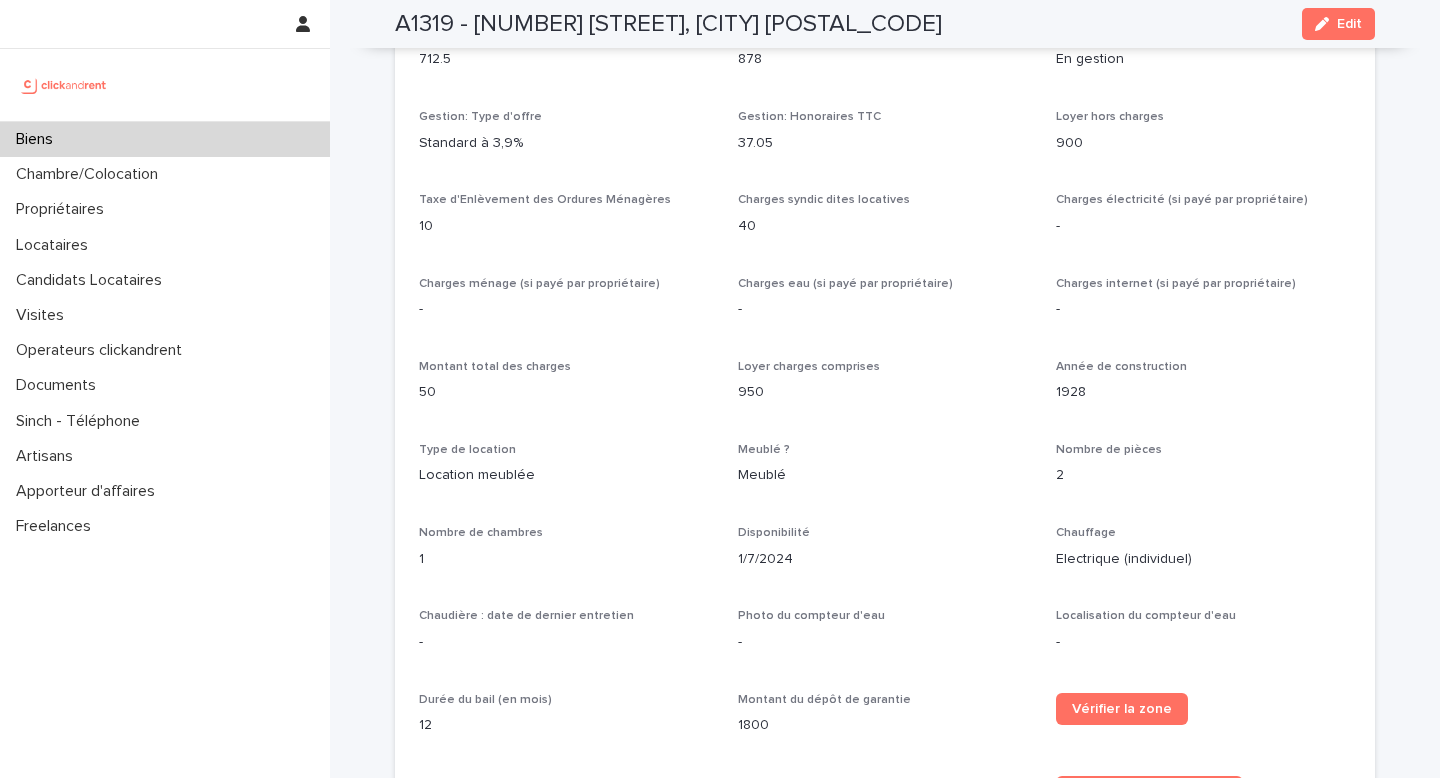 click on "Taxe d'Enlèvement des Ordures Ménagères" at bounding box center (566, 200) 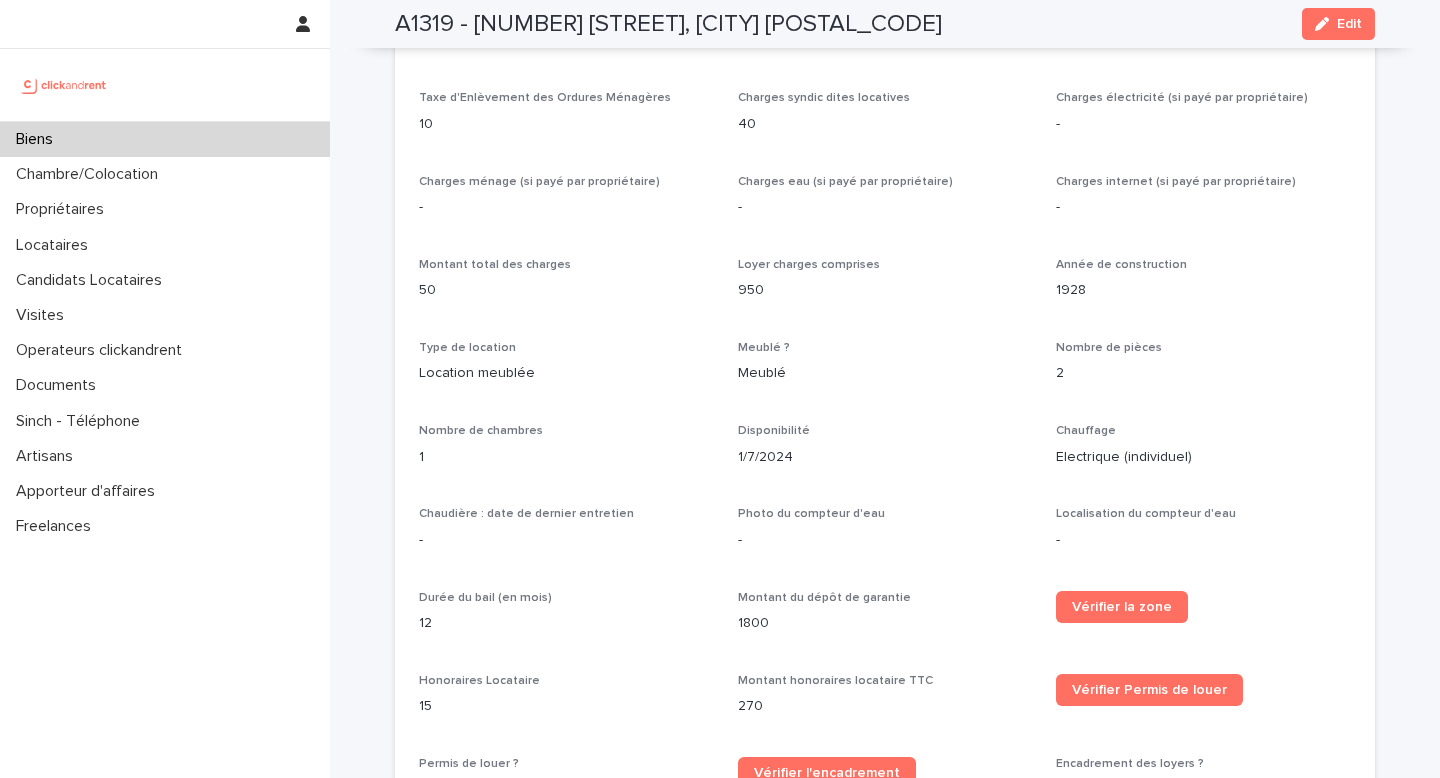 scroll, scrollTop: 2039, scrollLeft: 0, axis: vertical 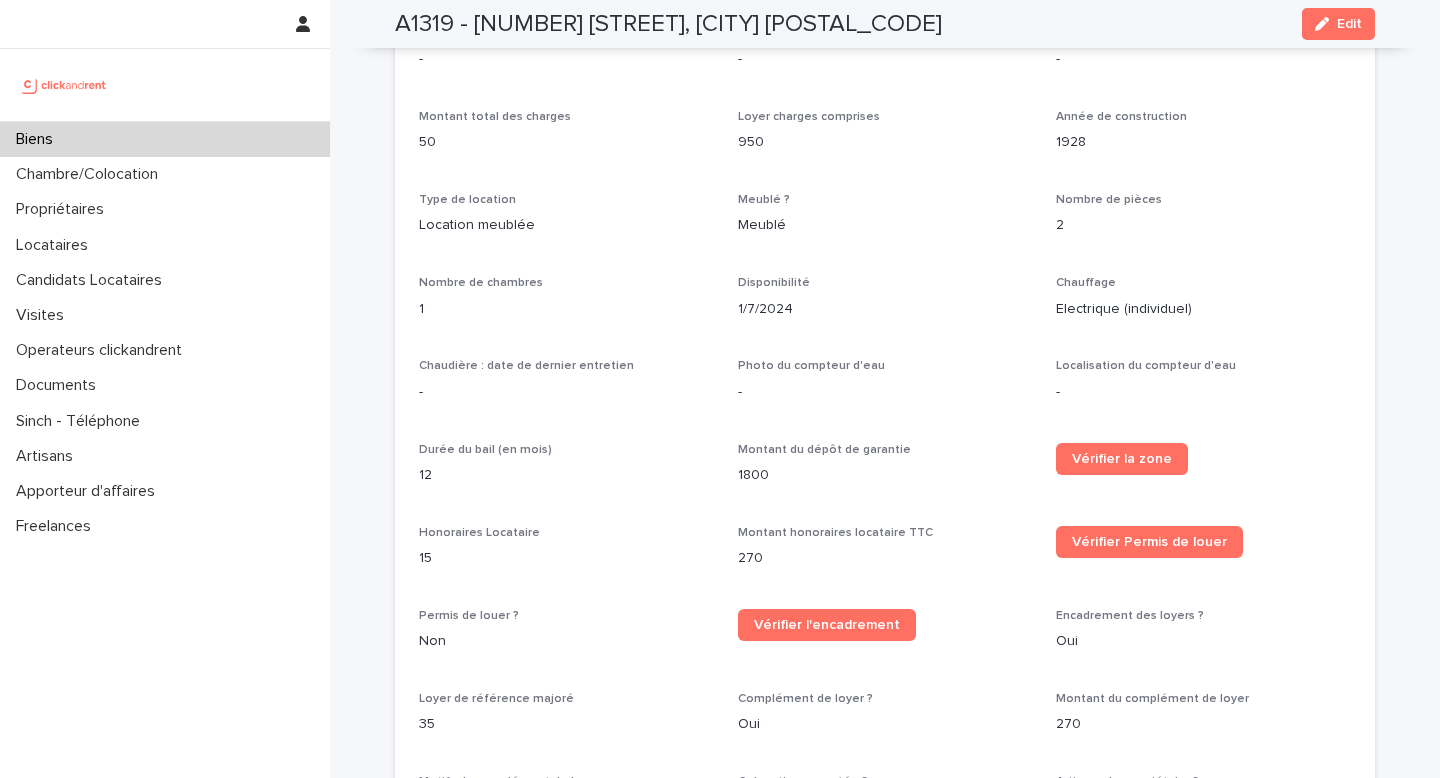 click on "Année de construction [YEAR]" at bounding box center (1203, 139) 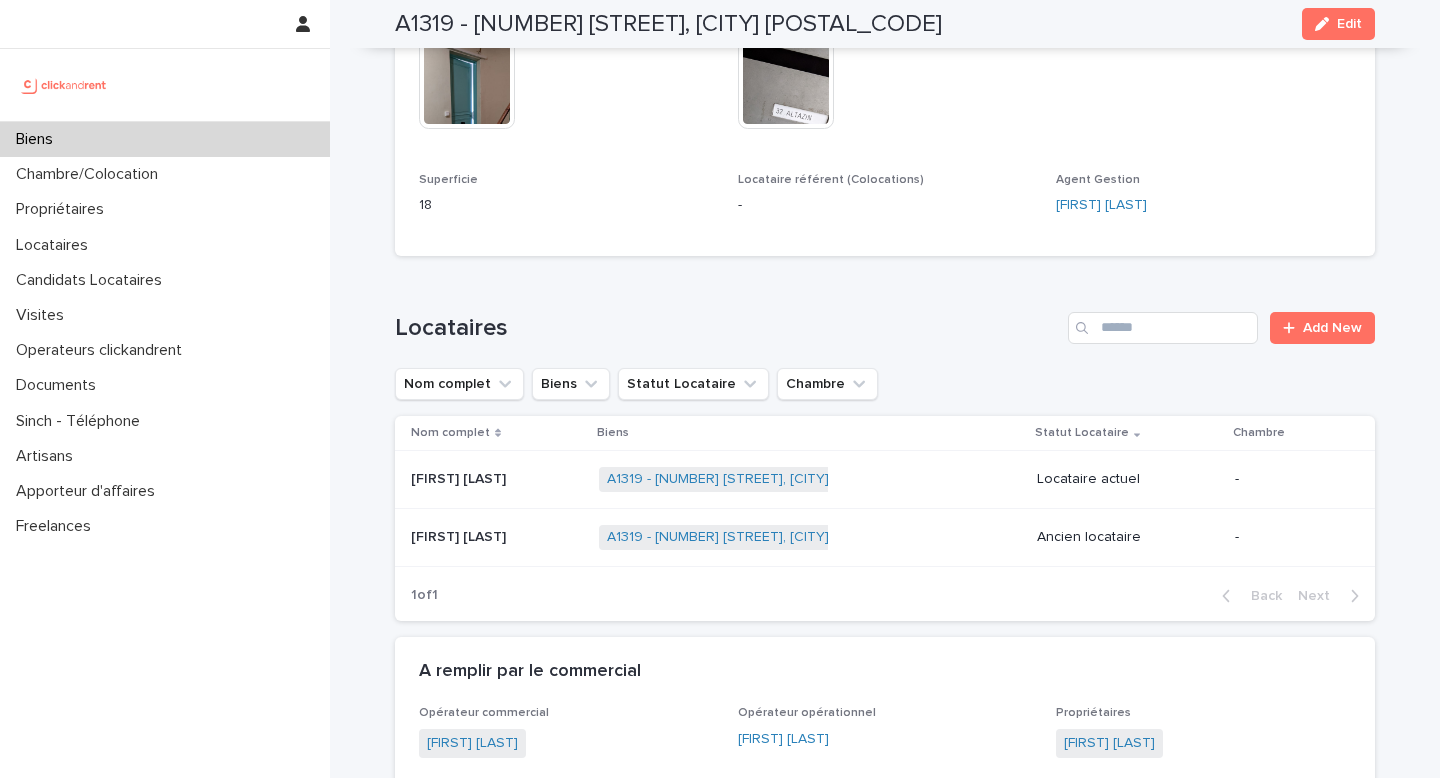 scroll, scrollTop: 970, scrollLeft: 0, axis: vertical 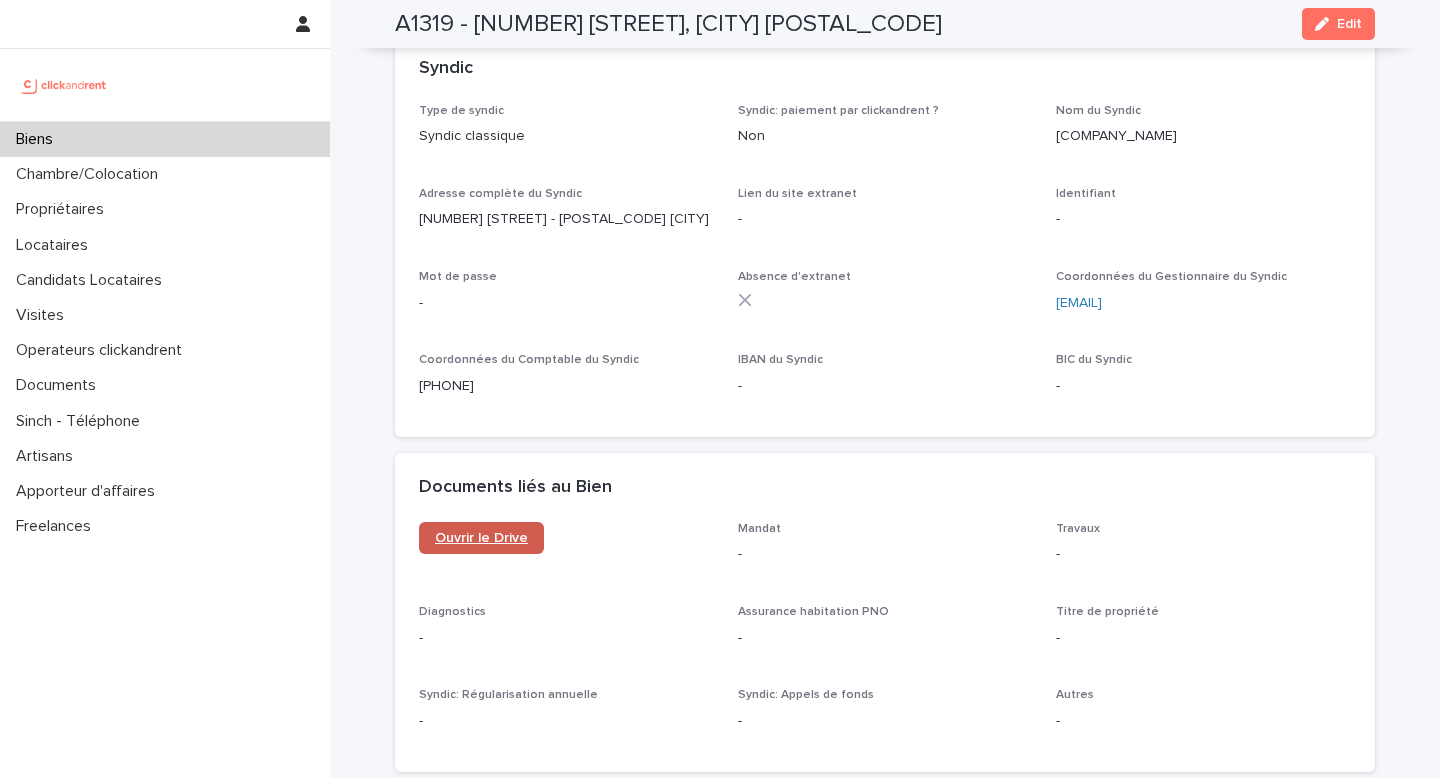 click on "Ouvrir le Drive" at bounding box center [481, 538] 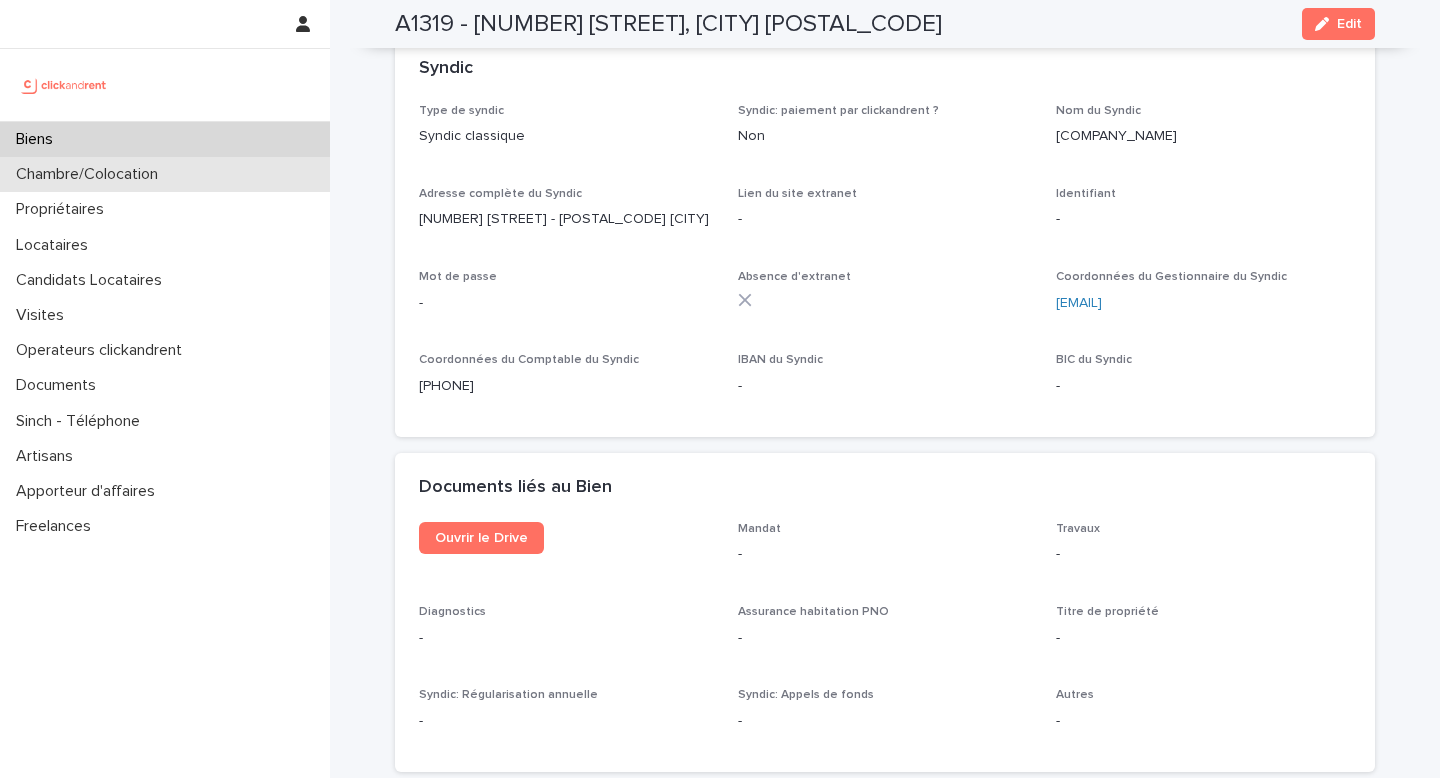 click on "Chambre/Colocation" at bounding box center [165, 174] 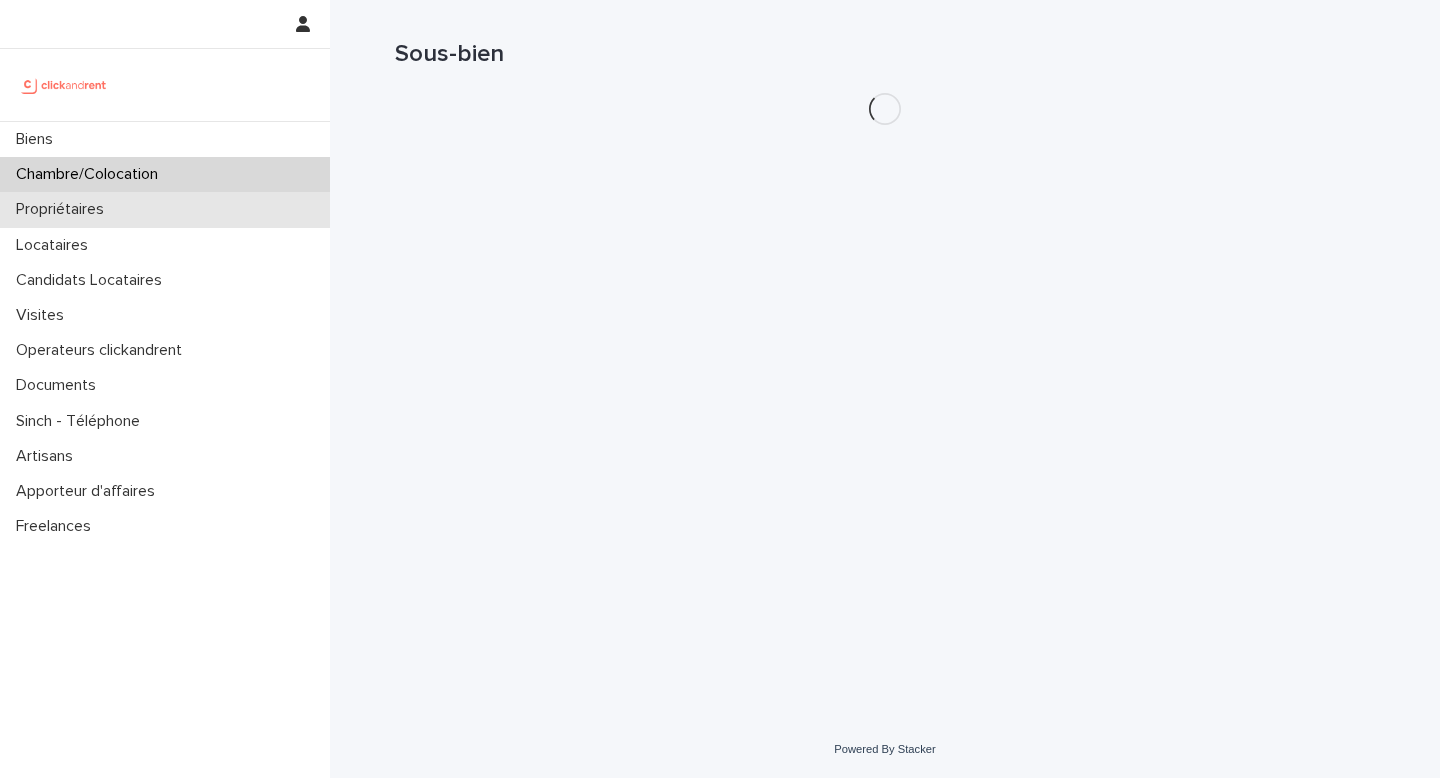 click on "Propriétaires" at bounding box center (165, 209) 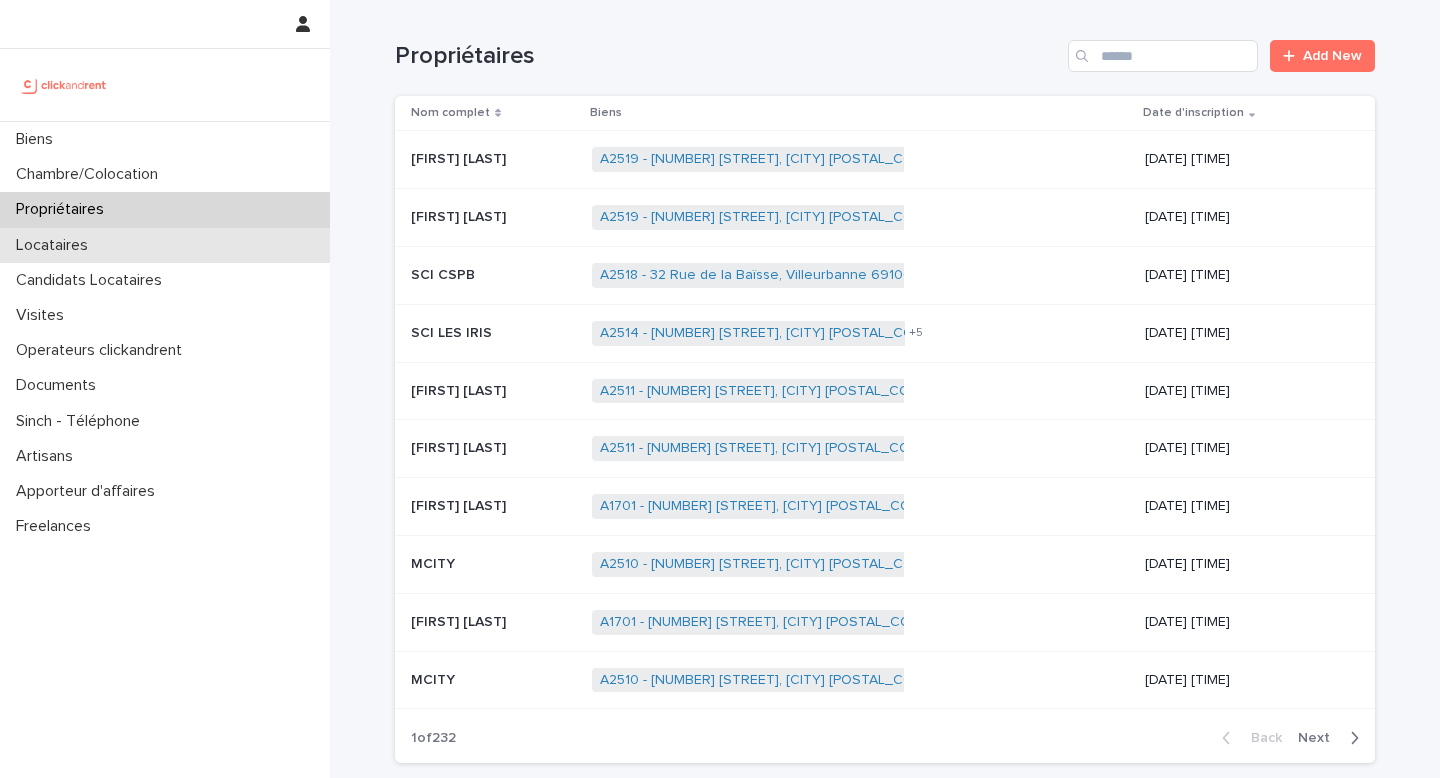 click on "Locataires" at bounding box center [165, 245] 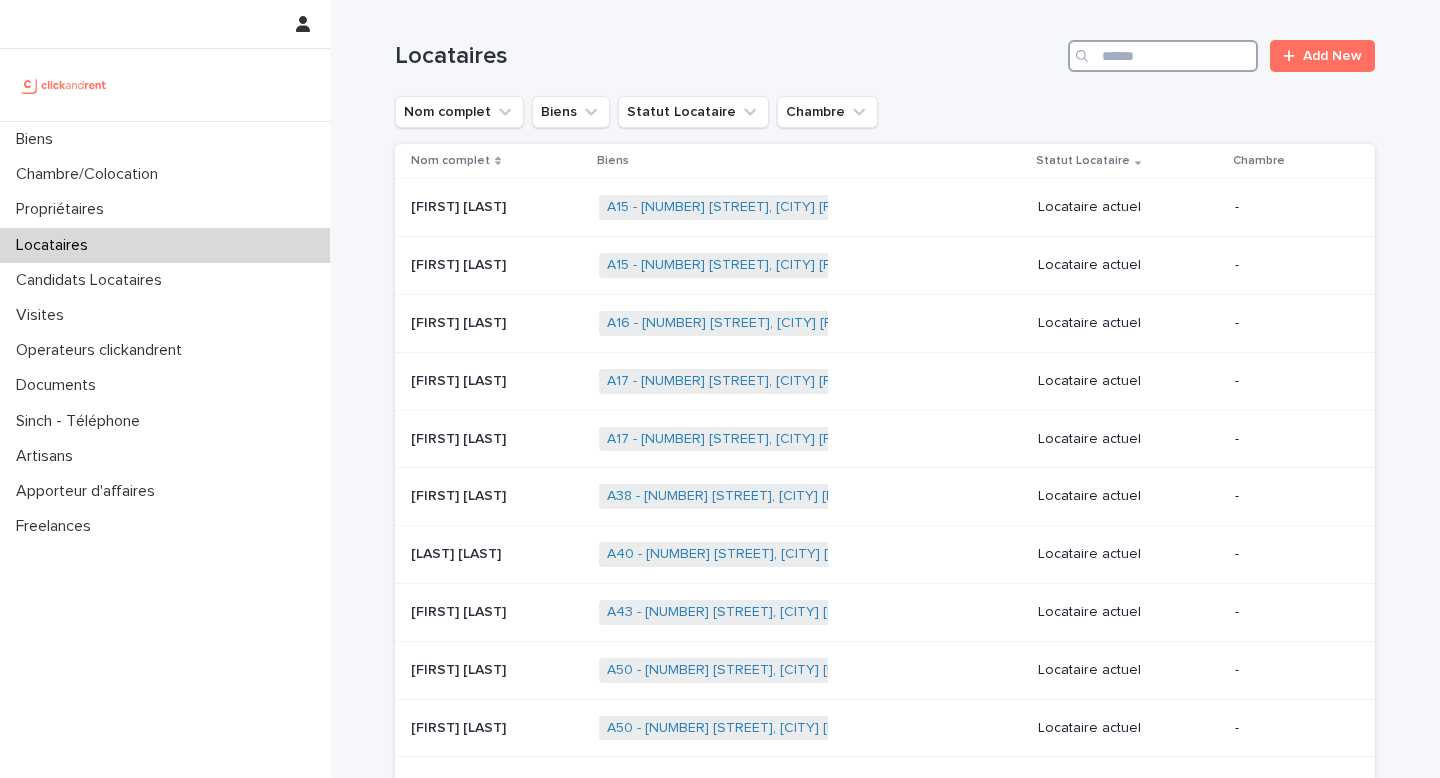 click at bounding box center [1163, 56] 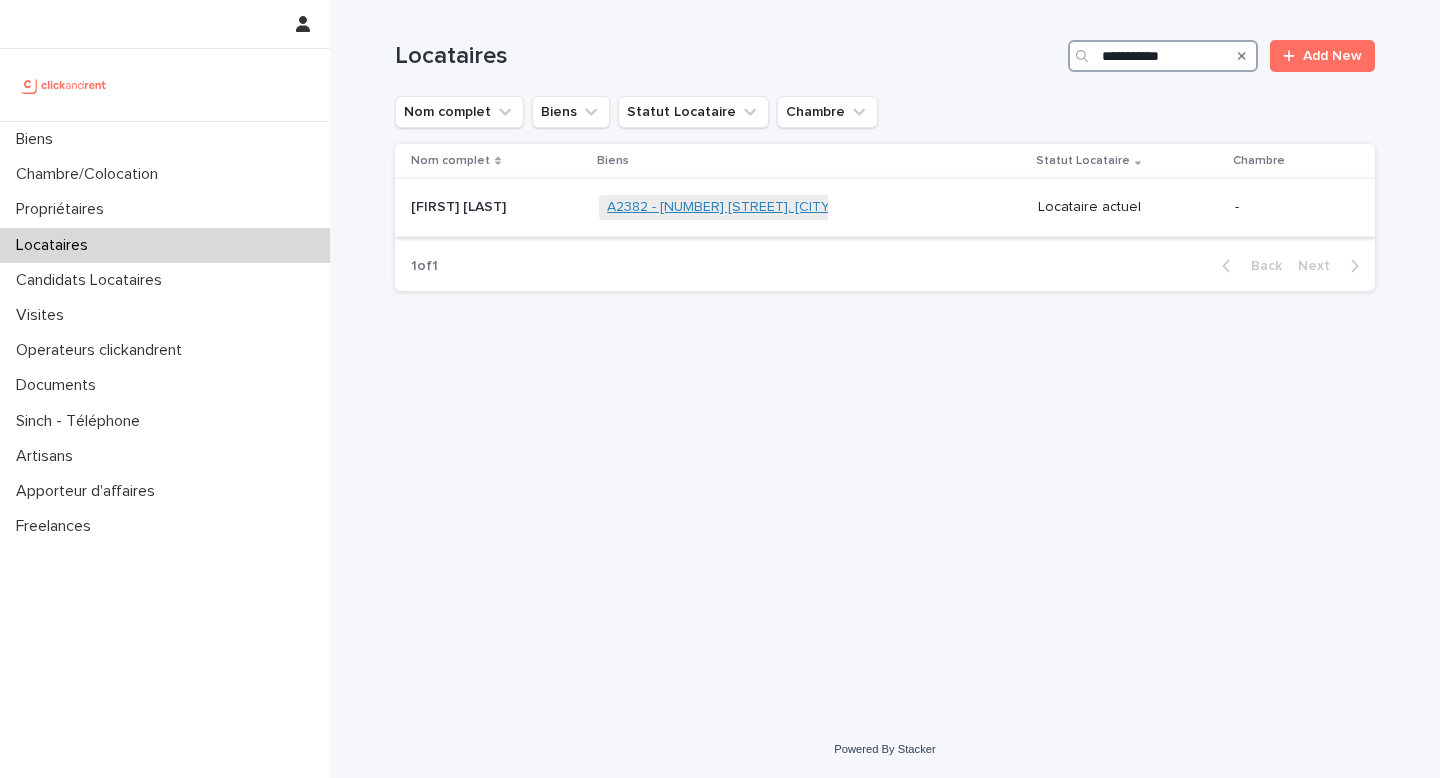 type on "**********" 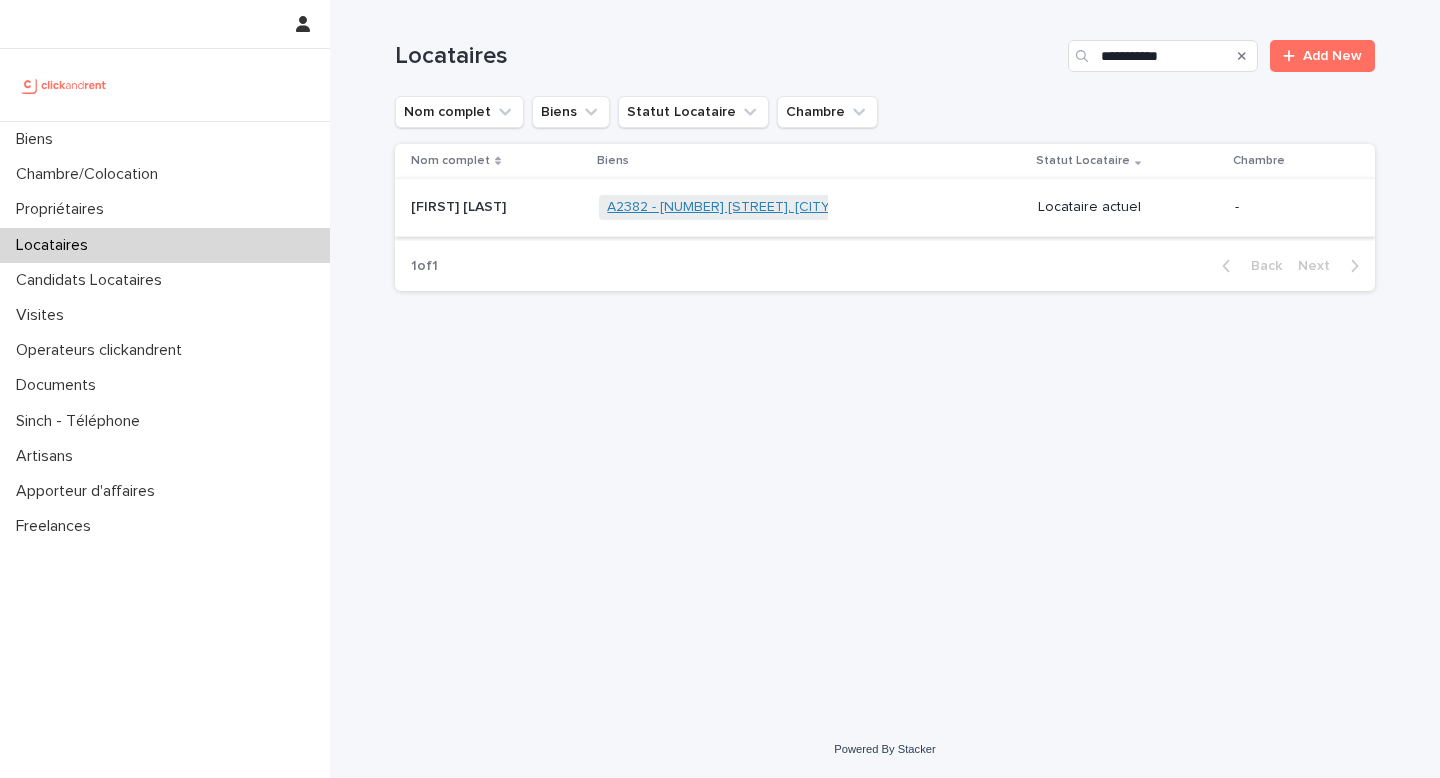 click on "A2382 - [NUMBER] [STREET], [CITY] [POSTAL_CODE]" at bounding box center [776, 207] 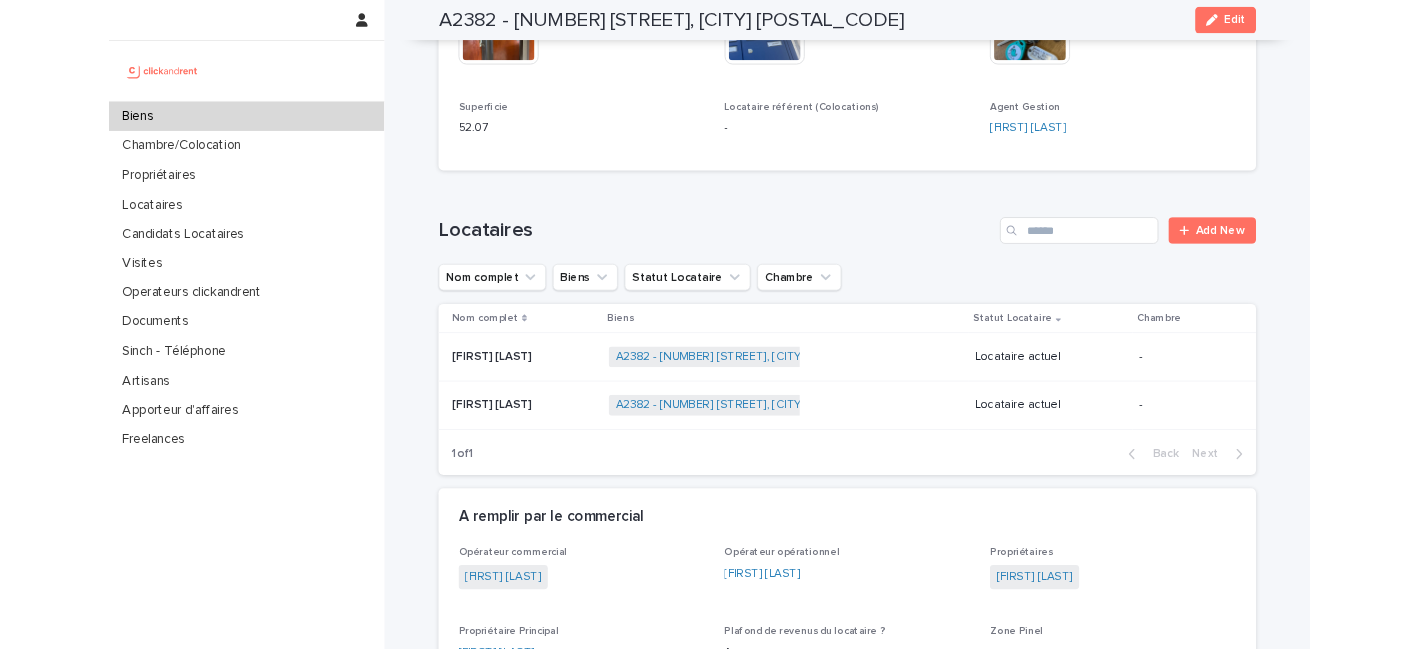 scroll, scrollTop: 901, scrollLeft: 0, axis: vertical 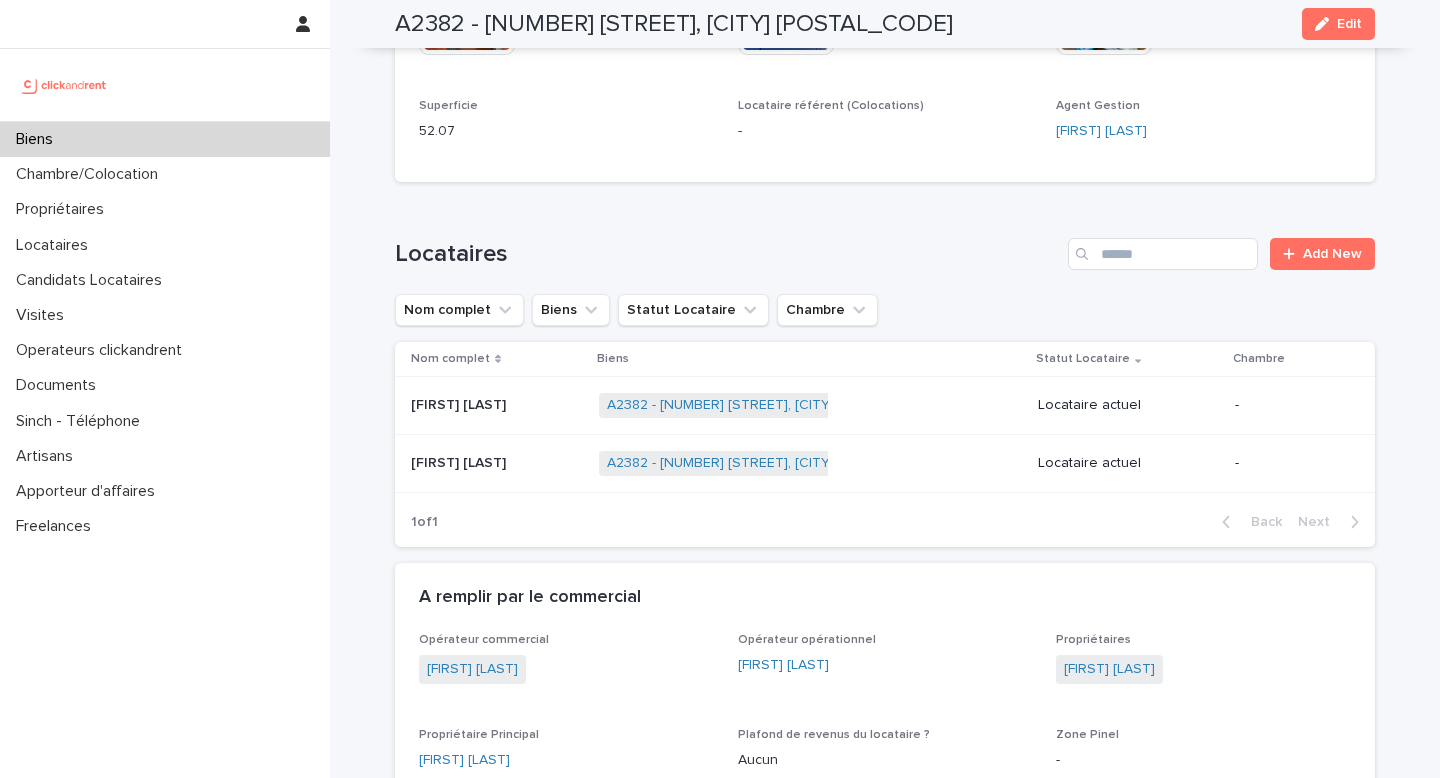 click on "Propriétaire Principal [FIRST] [LAST]" at bounding box center (566, 757) 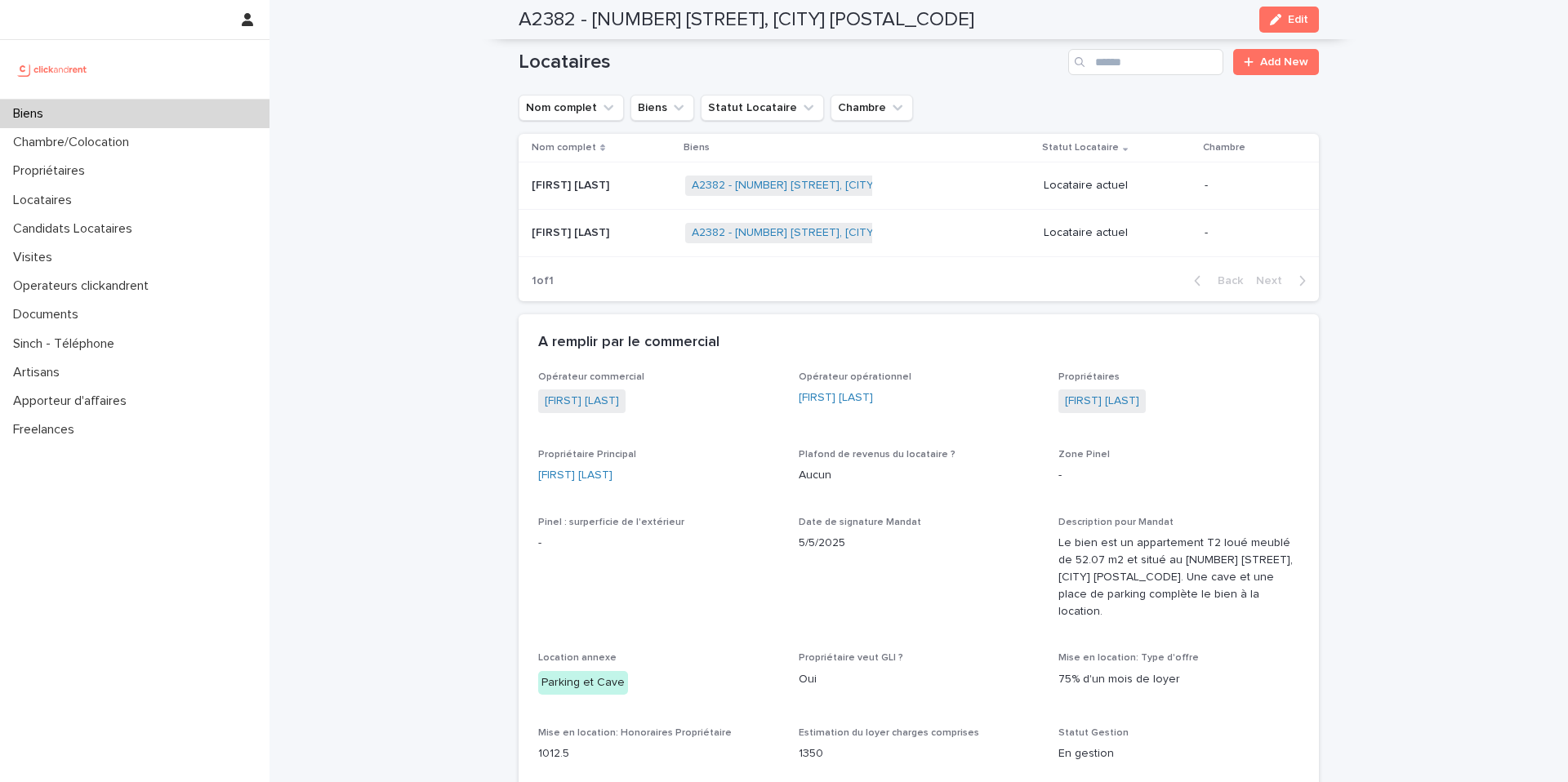 scroll, scrollTop: 882, scrollLeft: 0, axis: vertical 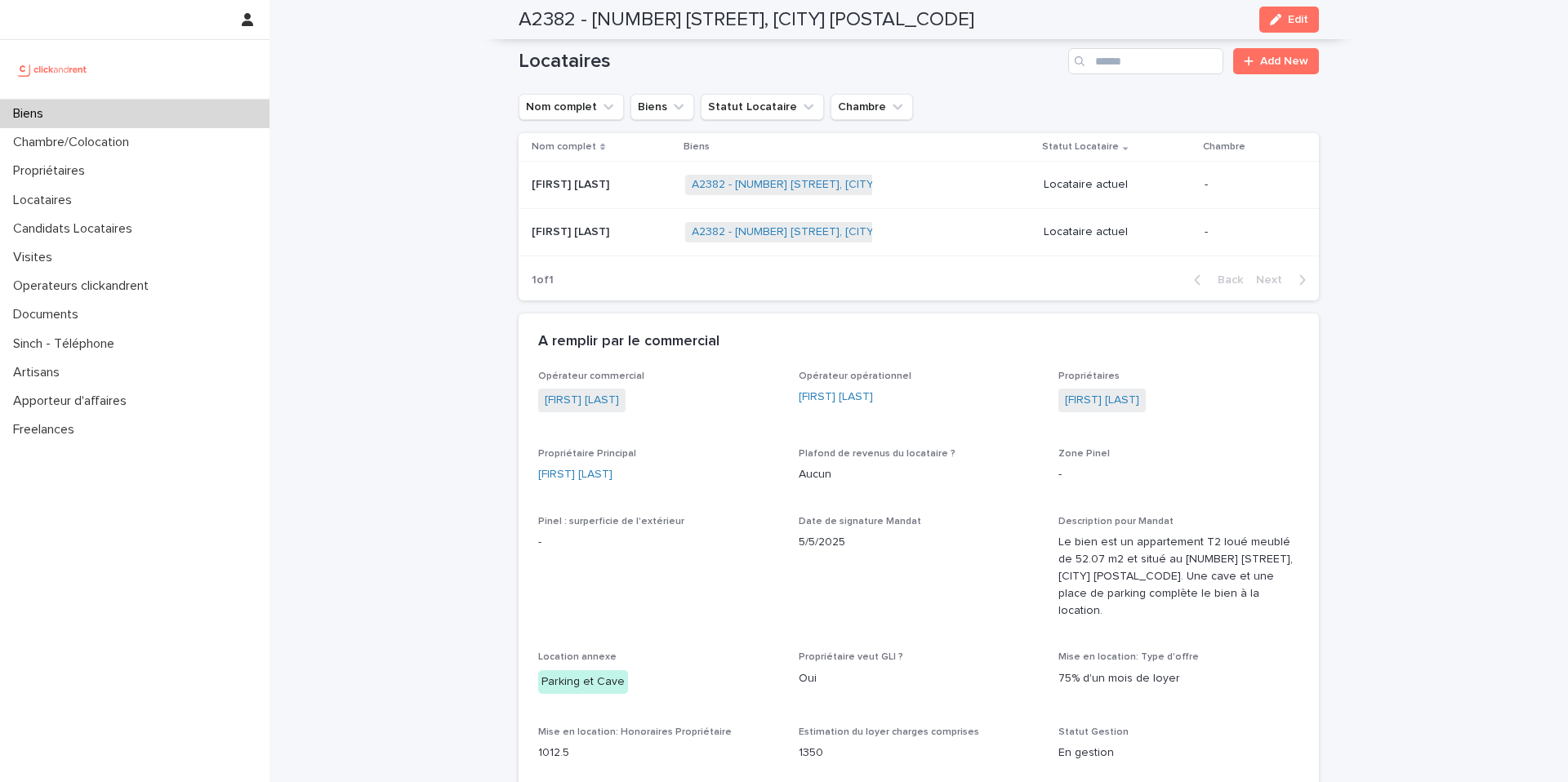 click on "A2382 - [NUMBER] [STREET], [CITY] [POSTAL_CODE]   + [NUMBER]" at bounding box center [858, 232] 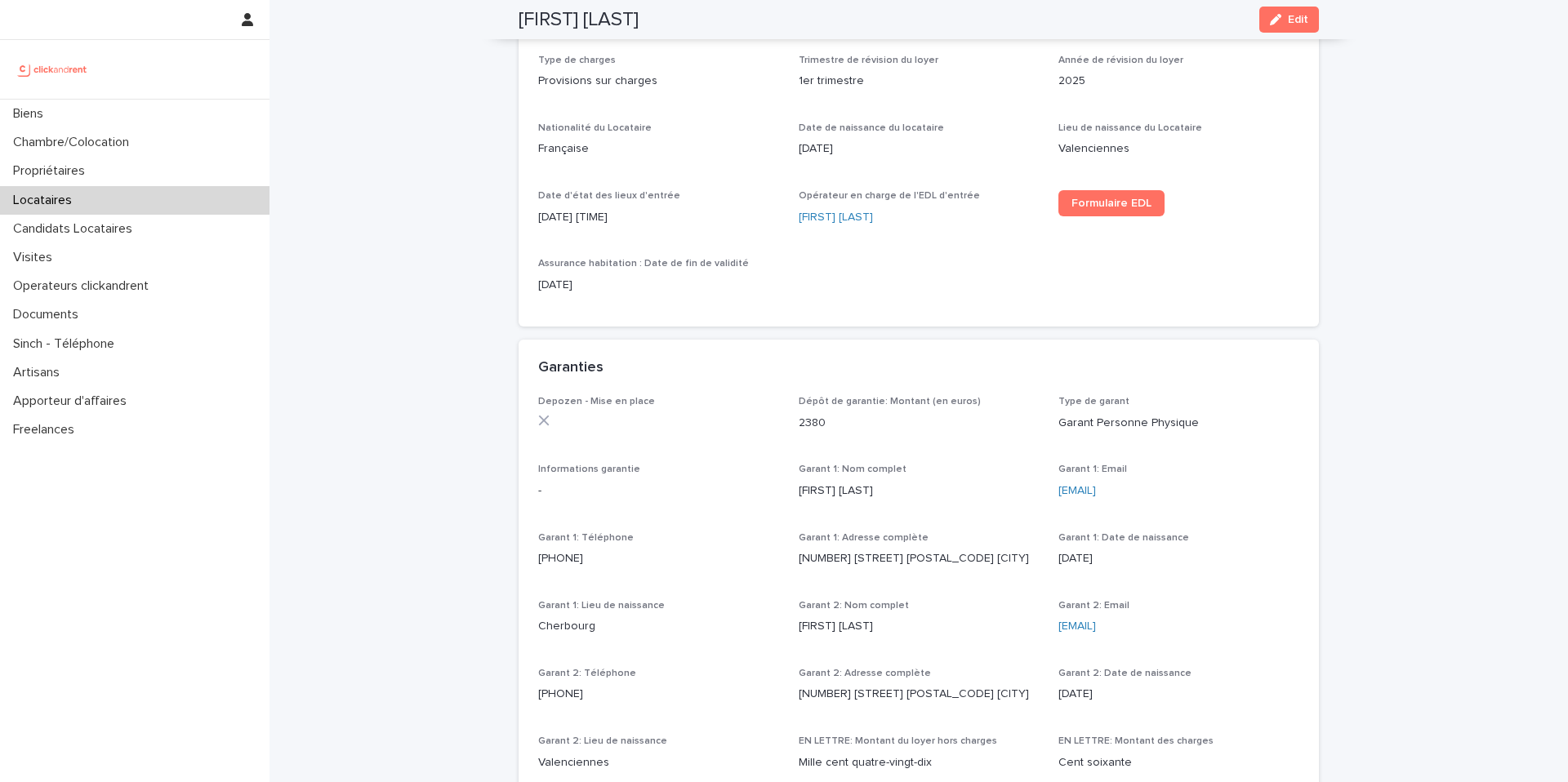 scroll, scrollTop: 0, scrollLeft: 0, axis: both 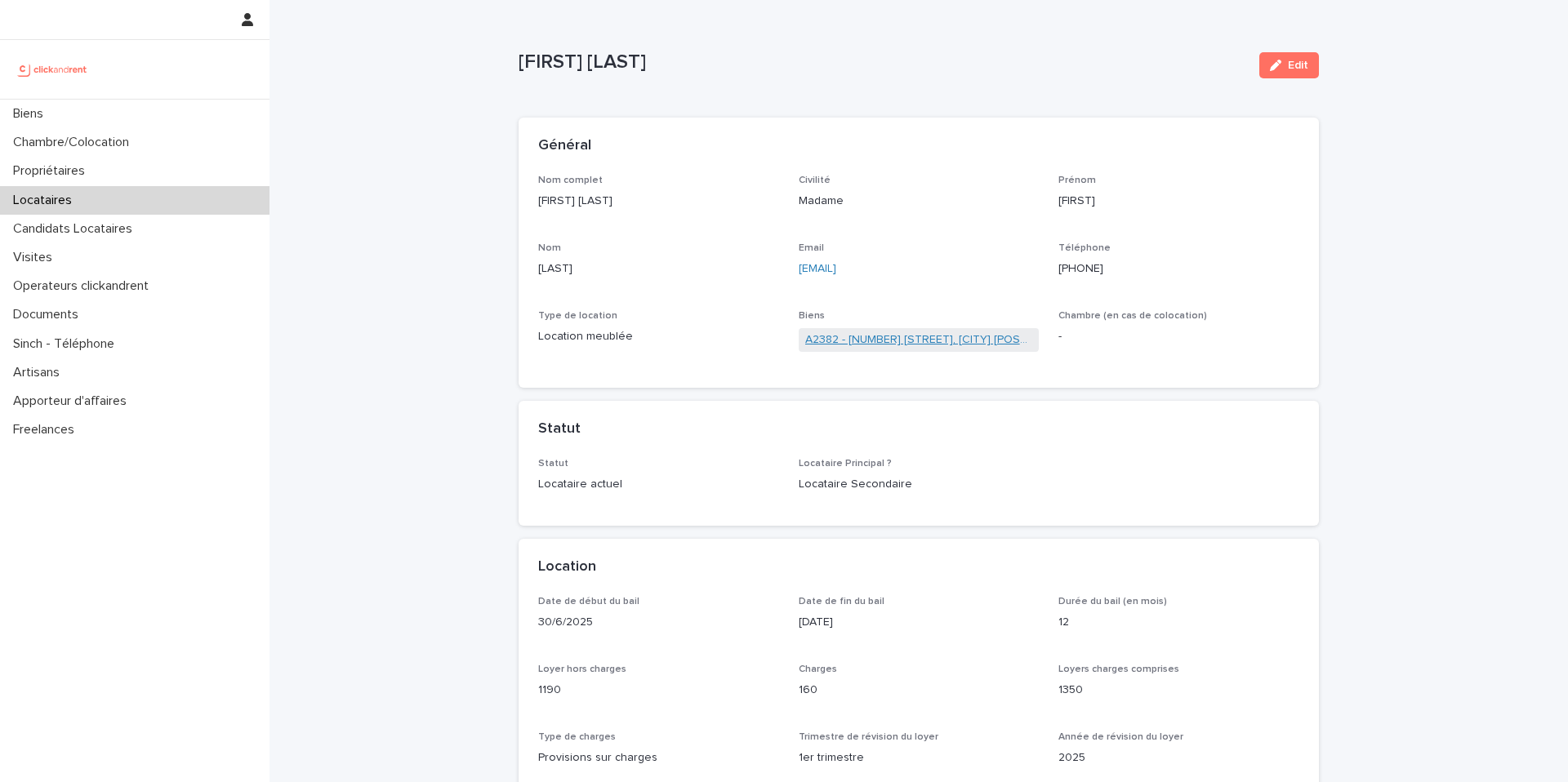 click on "A2382 - [NUMBER] [STREET], [CITY] [POSTAL_CODE]" at bounding box center (919, 340) 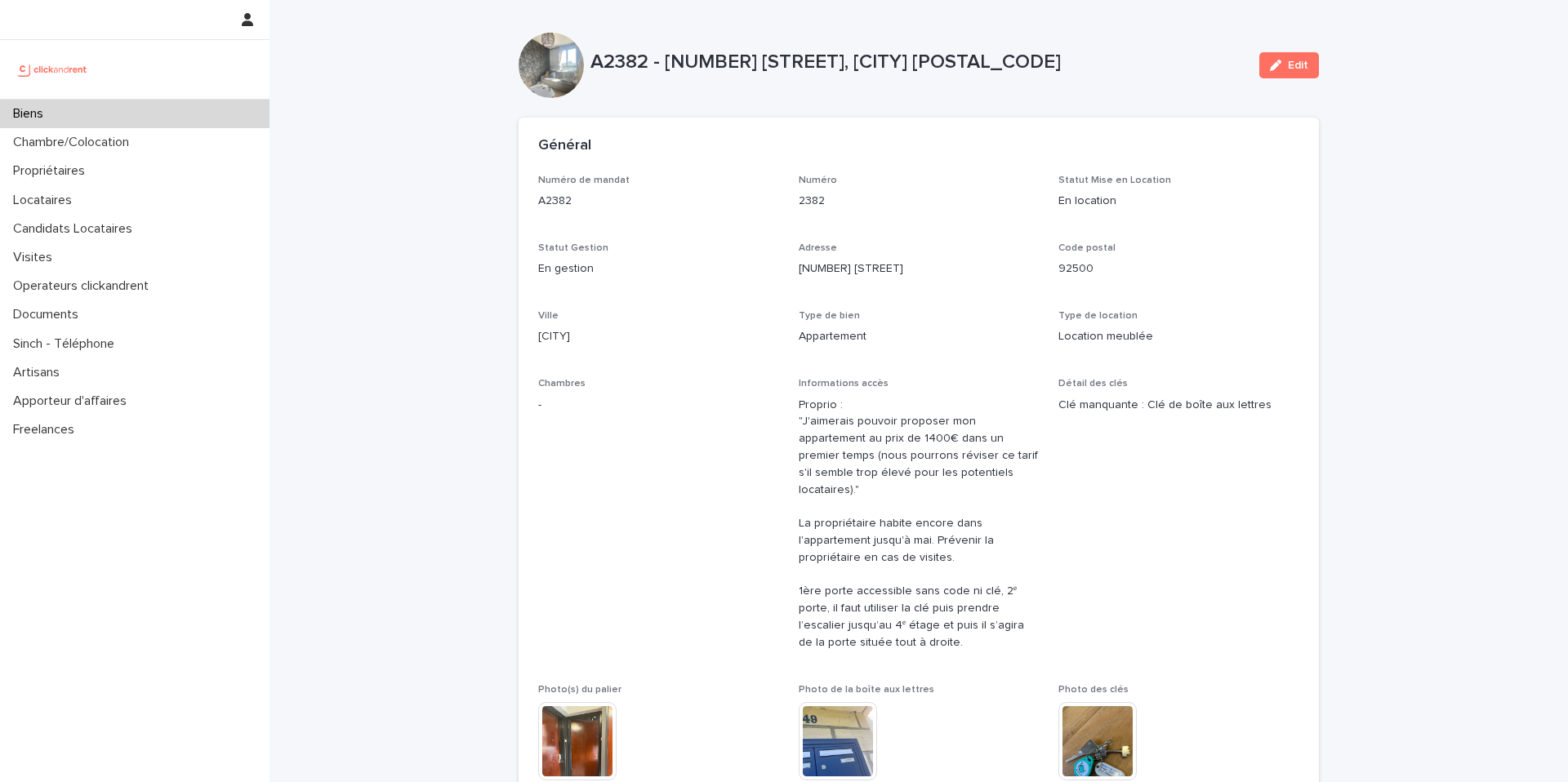 drag, startPoint x: 665, startPoint y: 69, endPoint x: 1126, endPoint y: 64, distance: 461.0271 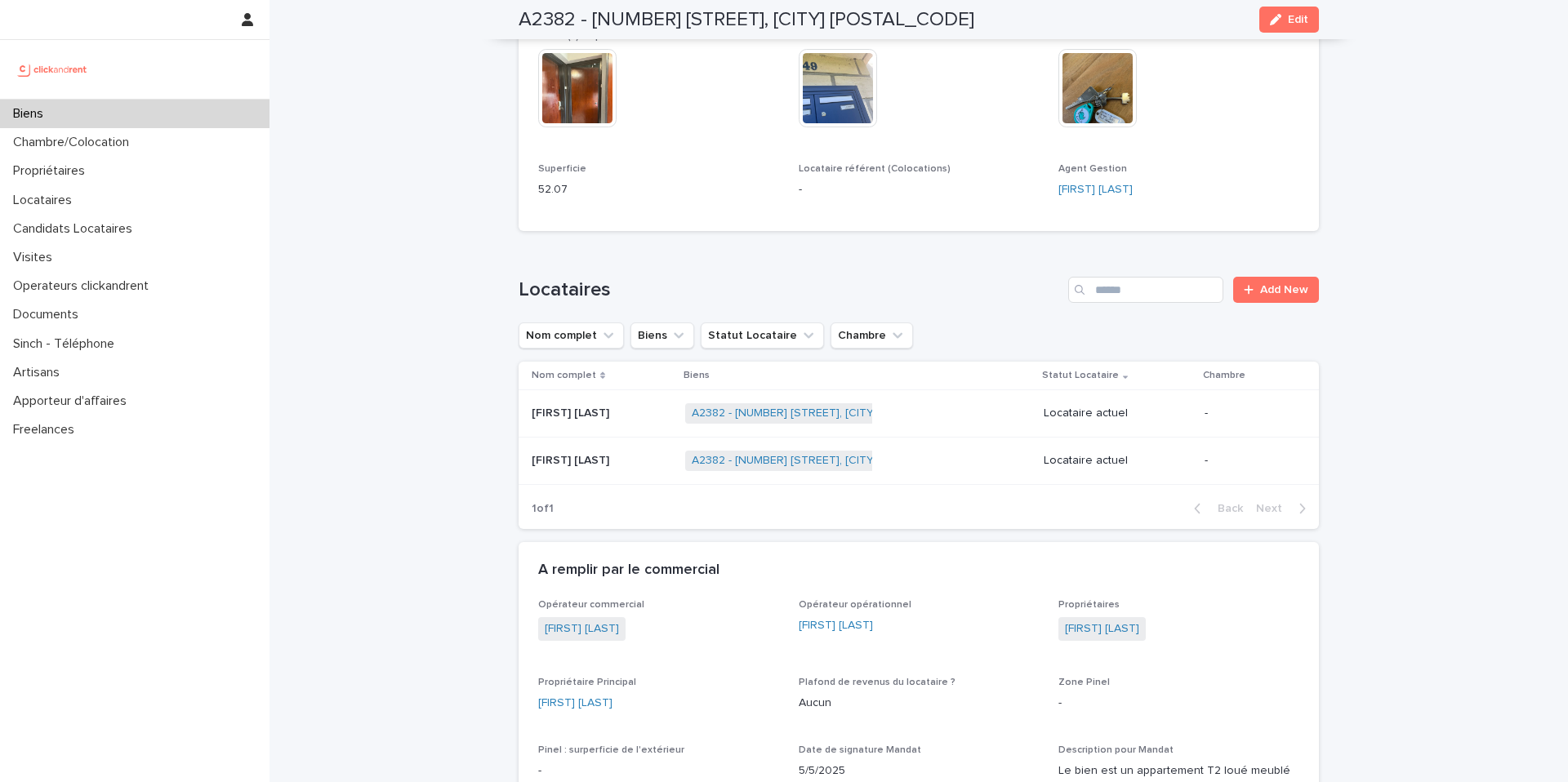 click on "[FIRST] [LAST]" at bounding box center (572, 459) 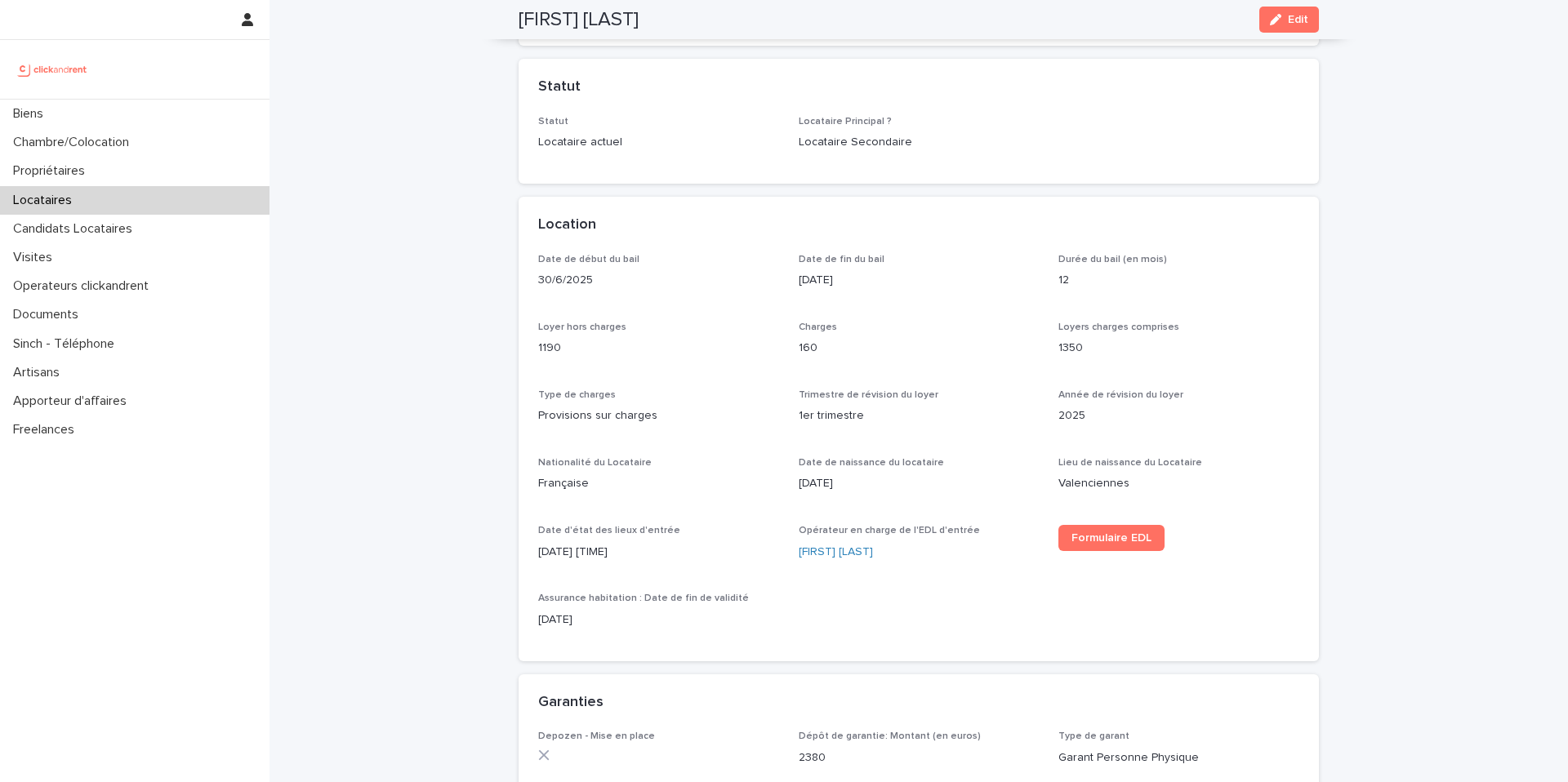 scroll, scrollTop: 0, scrollLeft: 0, axis: both 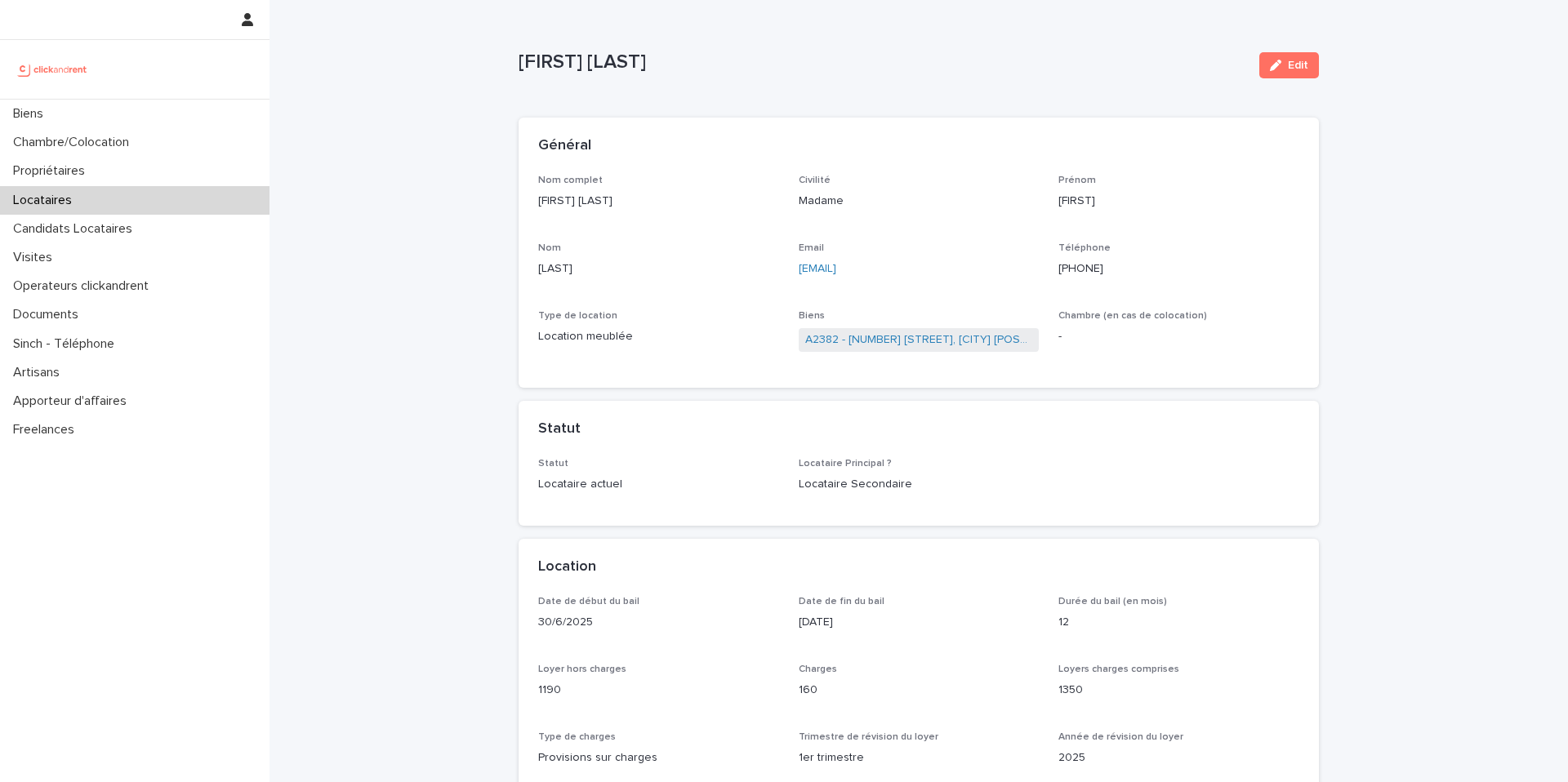 click on "[FIRST] [LAST]" at bounding box center [658, 201] 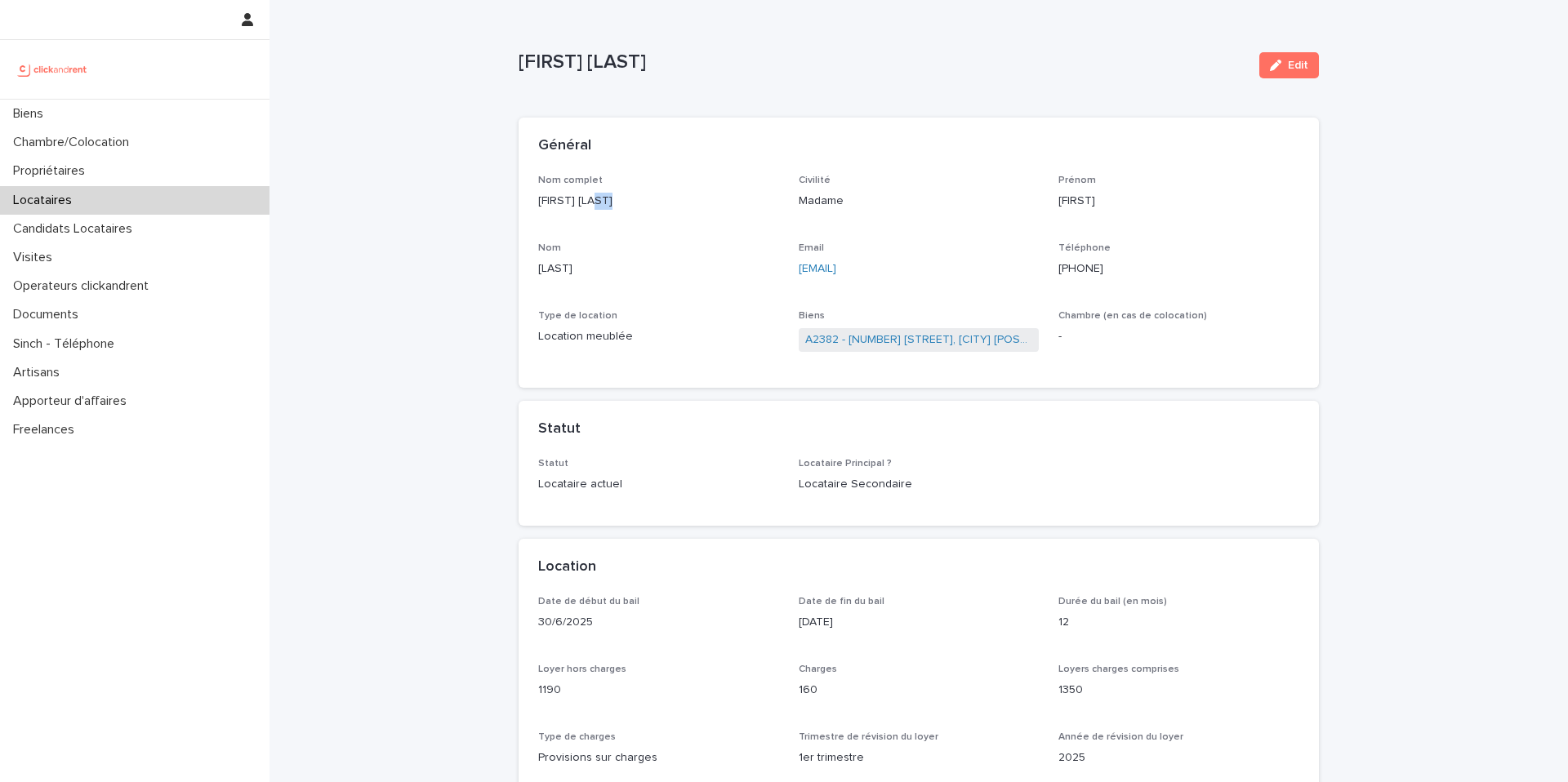 click on "[FIRST] [LAST]" at bounding box center [658, 201] 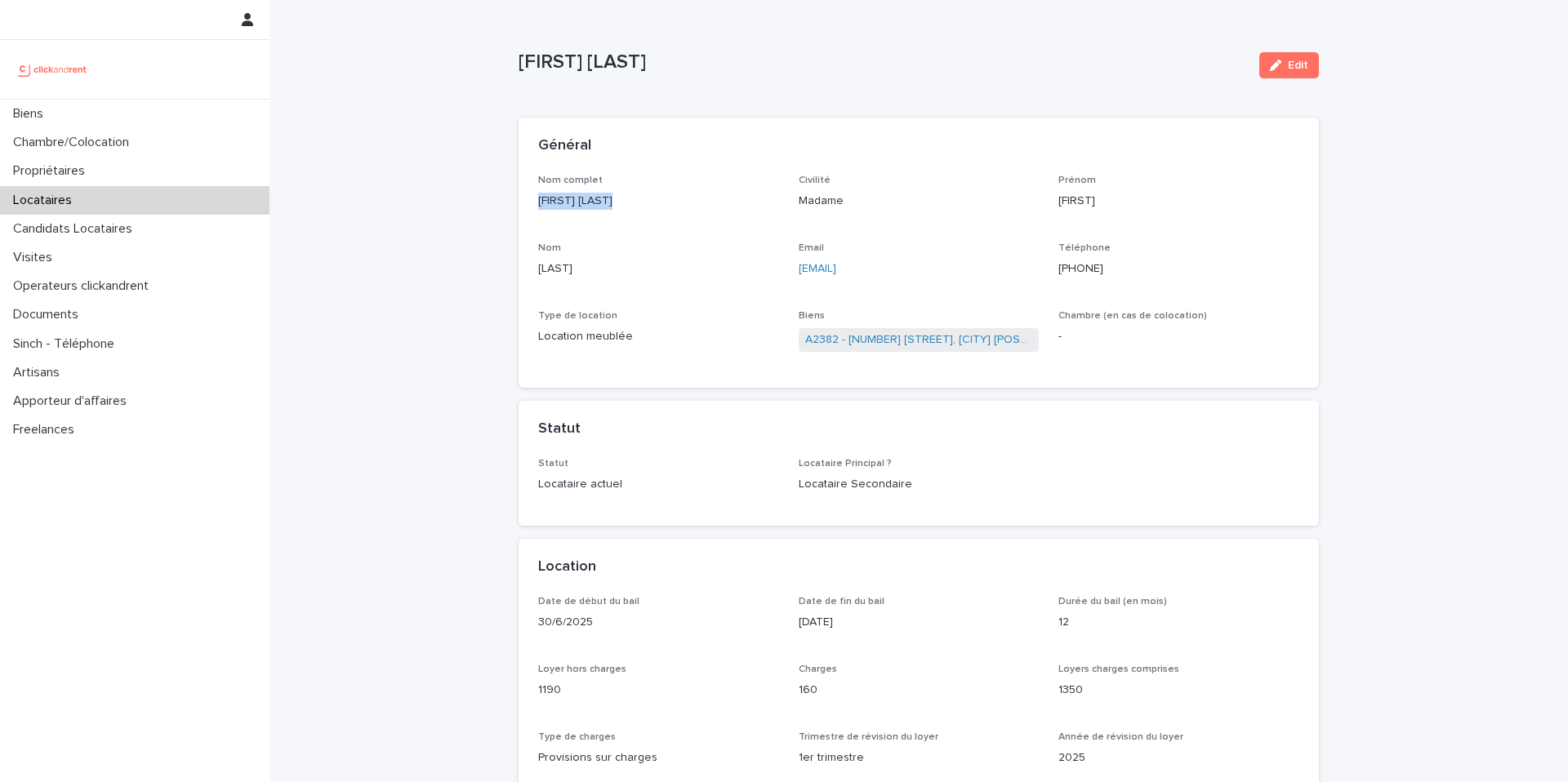 click on "[FIRST] [LAST]" at bounding box center [658, 201] 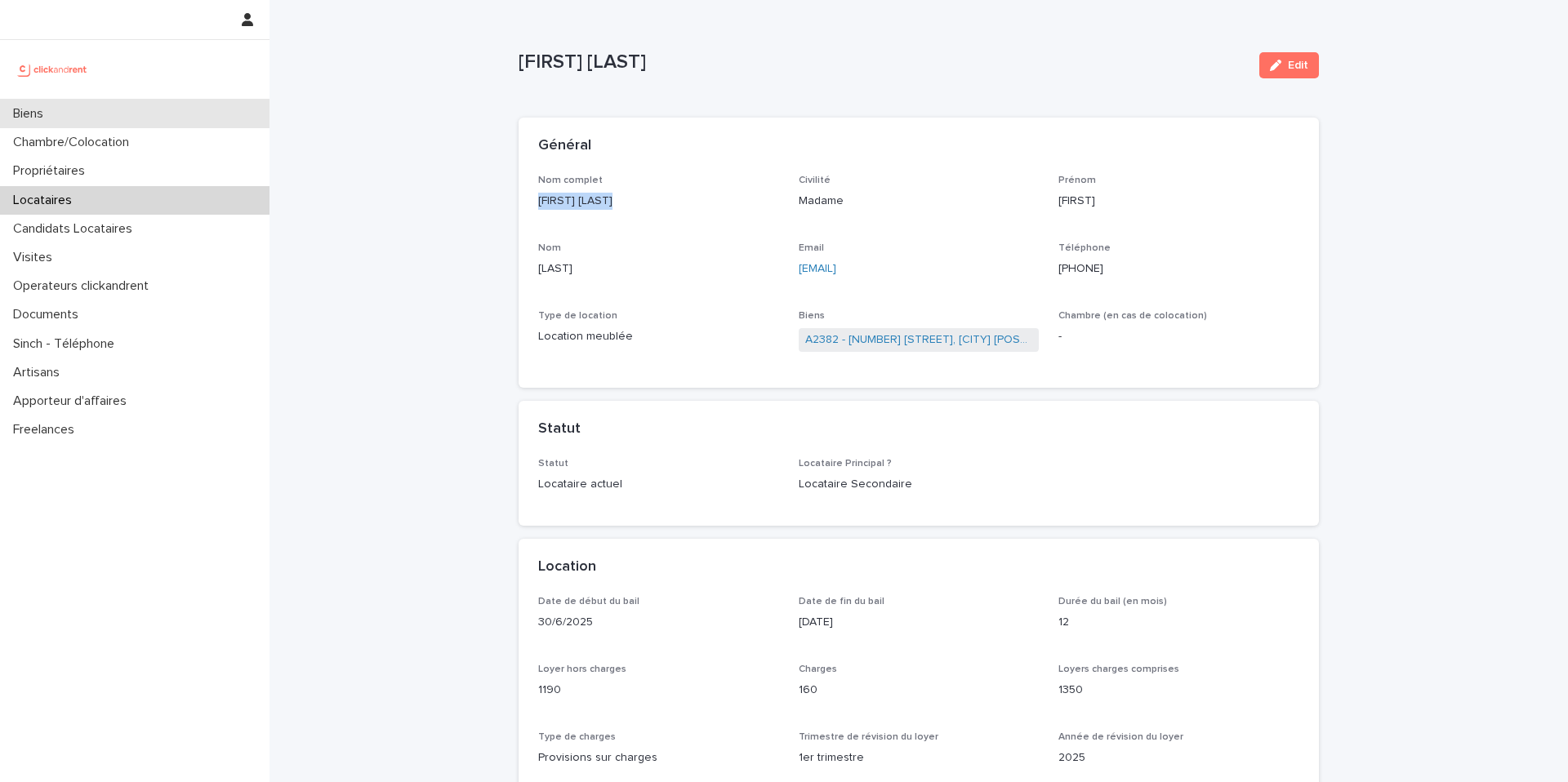 click on "Biens" at bounding box center [135, 113] 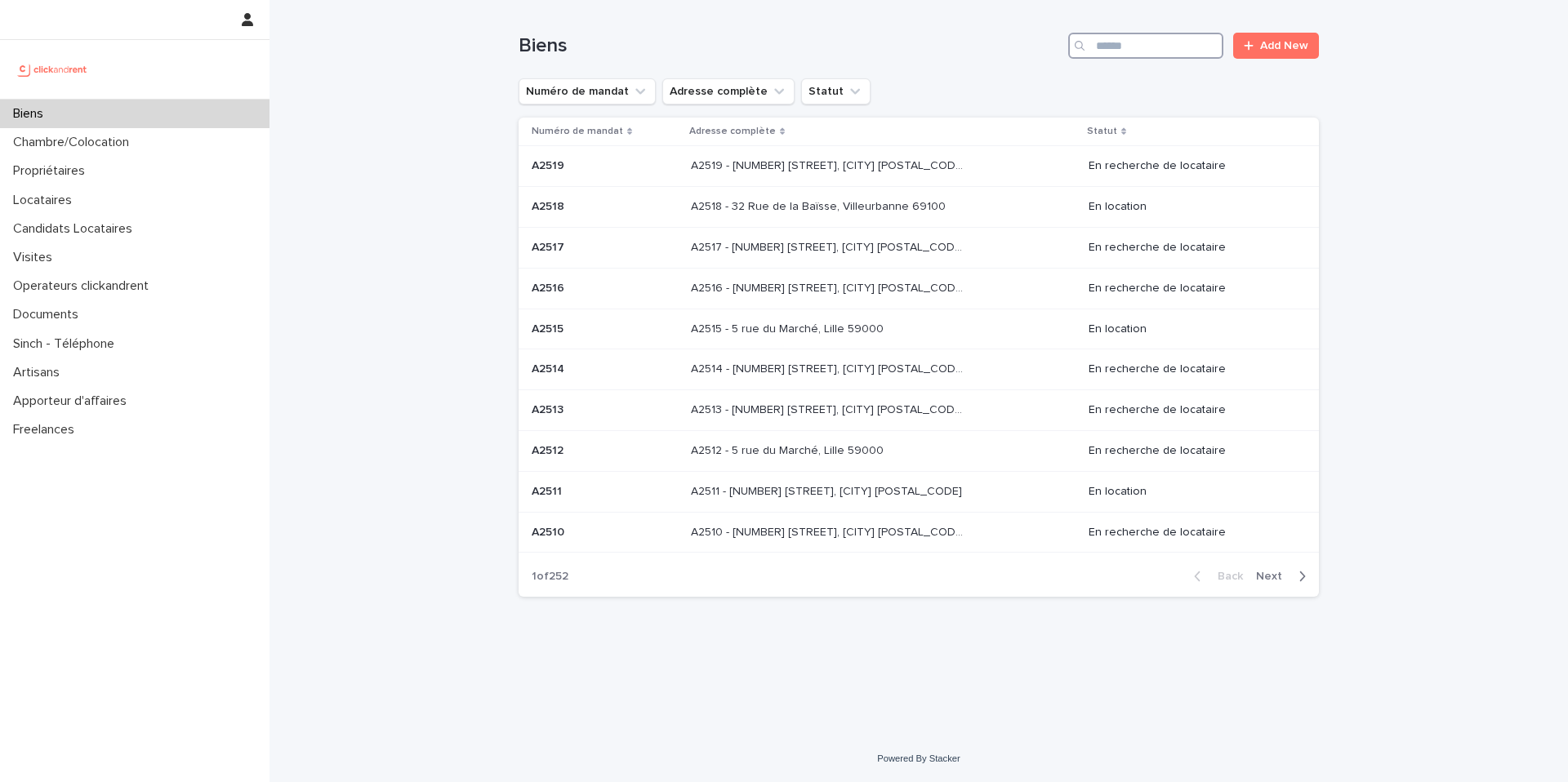 click at bounding box center (1146, 46) 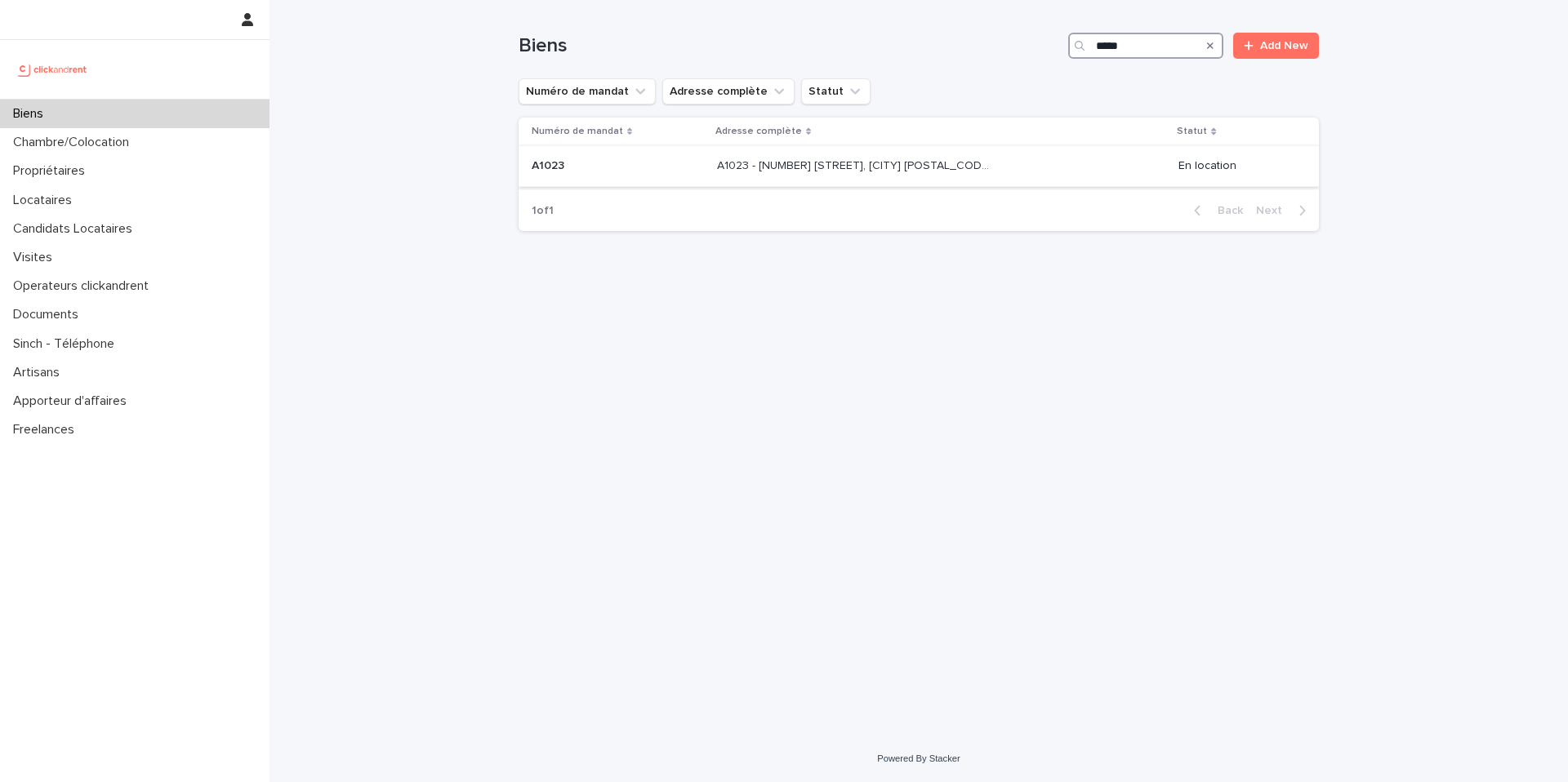 type on "*****" 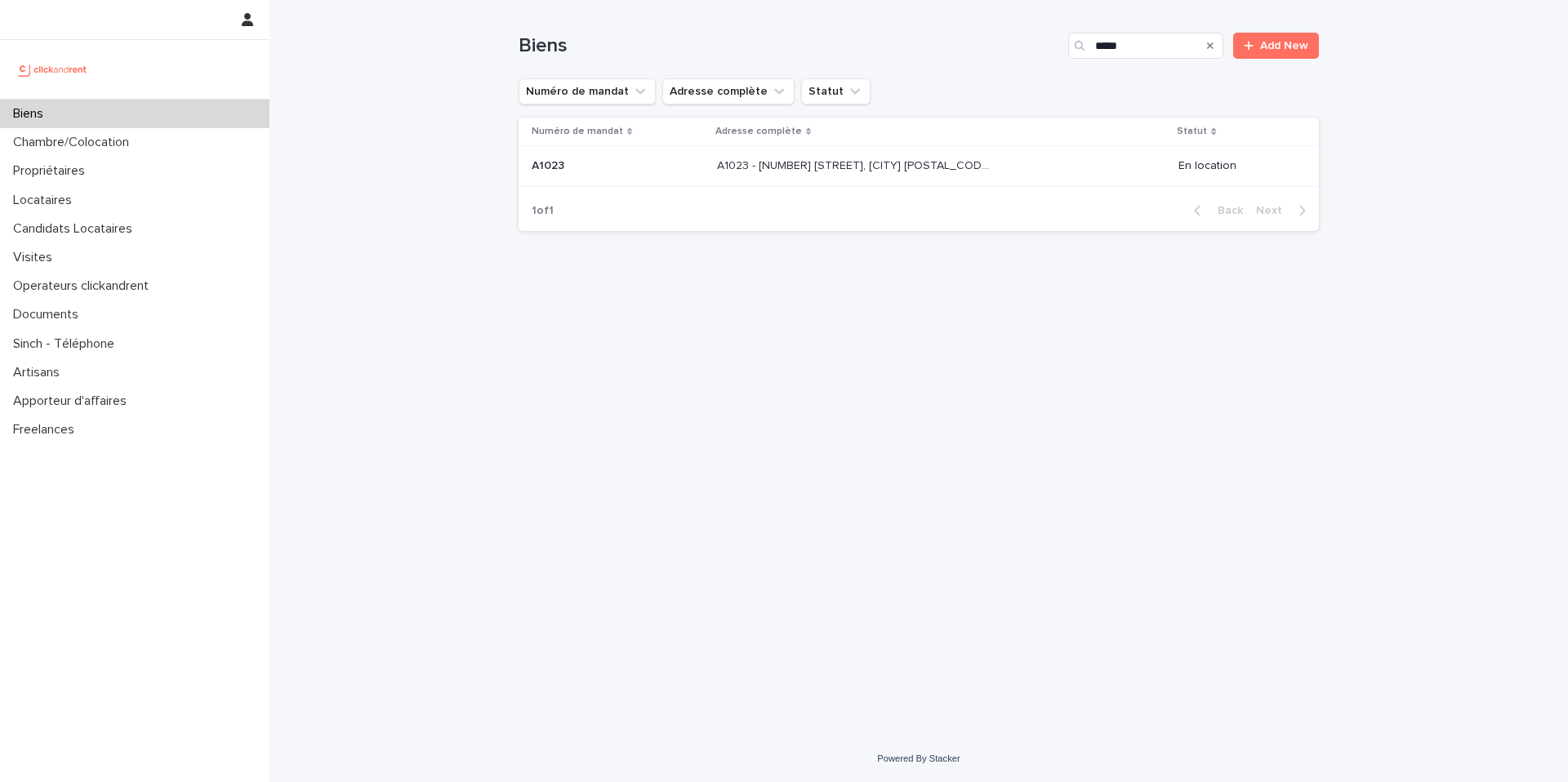 click on "A1023 - [NUMBER] à [NUMBER], [STREET], [CITY] [POSTAL_CODE] A1023 - [NUMBER] à [NUMBER], [STREET], [CITY] [POSTAL_CODE]" at bounding box center [941, 166] 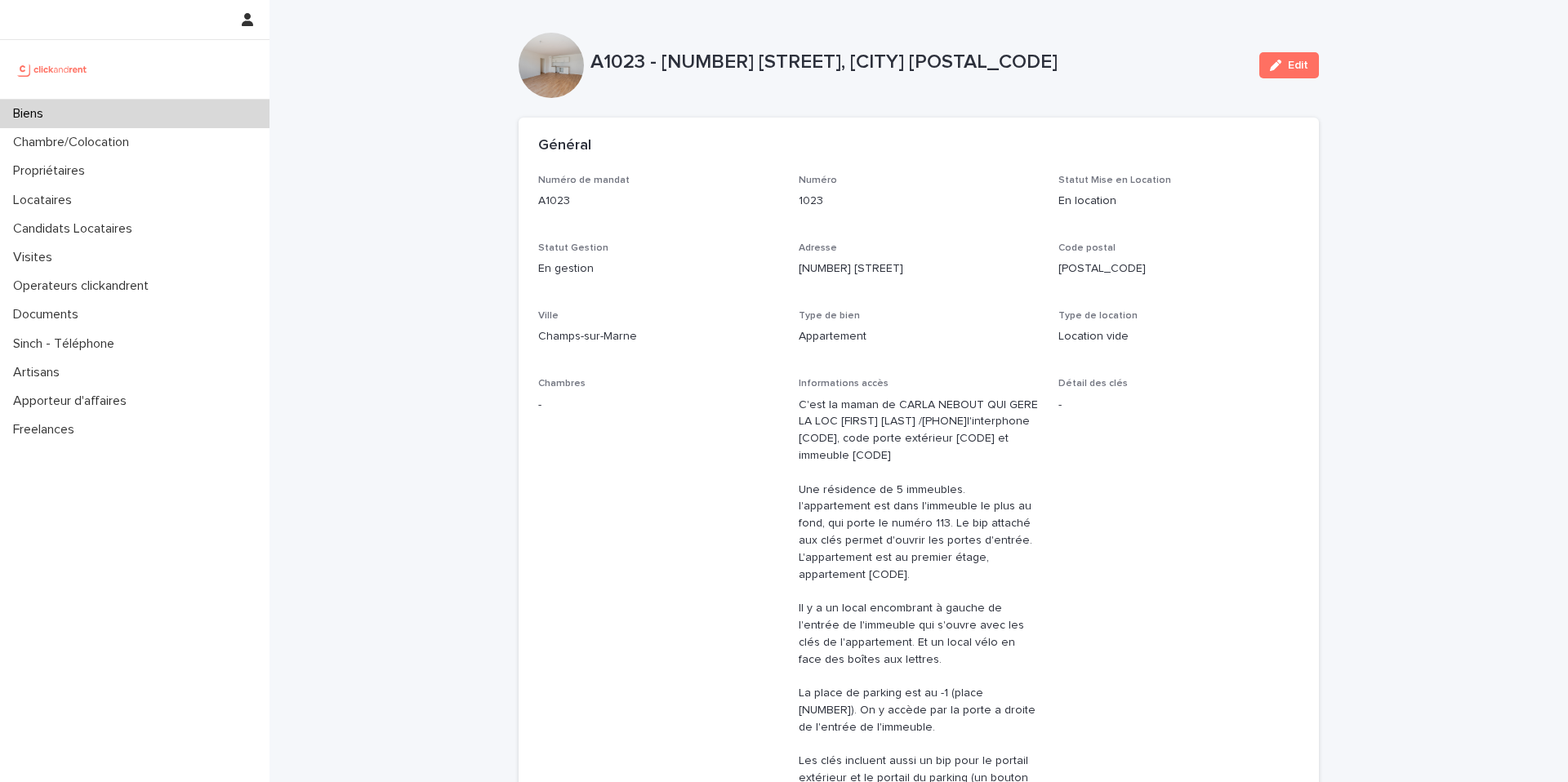 click on "Numéro de mandat A1023 Numéro 1023 Statut Mise en Location En location Statut Gestion En gestion Adresse [NUMBER] [STREET] [POSTAL_CODE] [CITY] Type de bien Appartement Type de location Location vide Chambres - Informations accès C'est la maman de CARLA NEBOUT QUI GERE LA LOC [FIRST] [LAST] /  [PHONE] Détail des clés - Photo(s) du palier This file cannot be opened Download File Photo de la boîte aux lettres This file cannot be opened Download File Photo des clés - Superficie 64.18 Locataire référent (Colocations) - Agent Gestion Mélanie Arlandin" at bounding box center (919, 664) 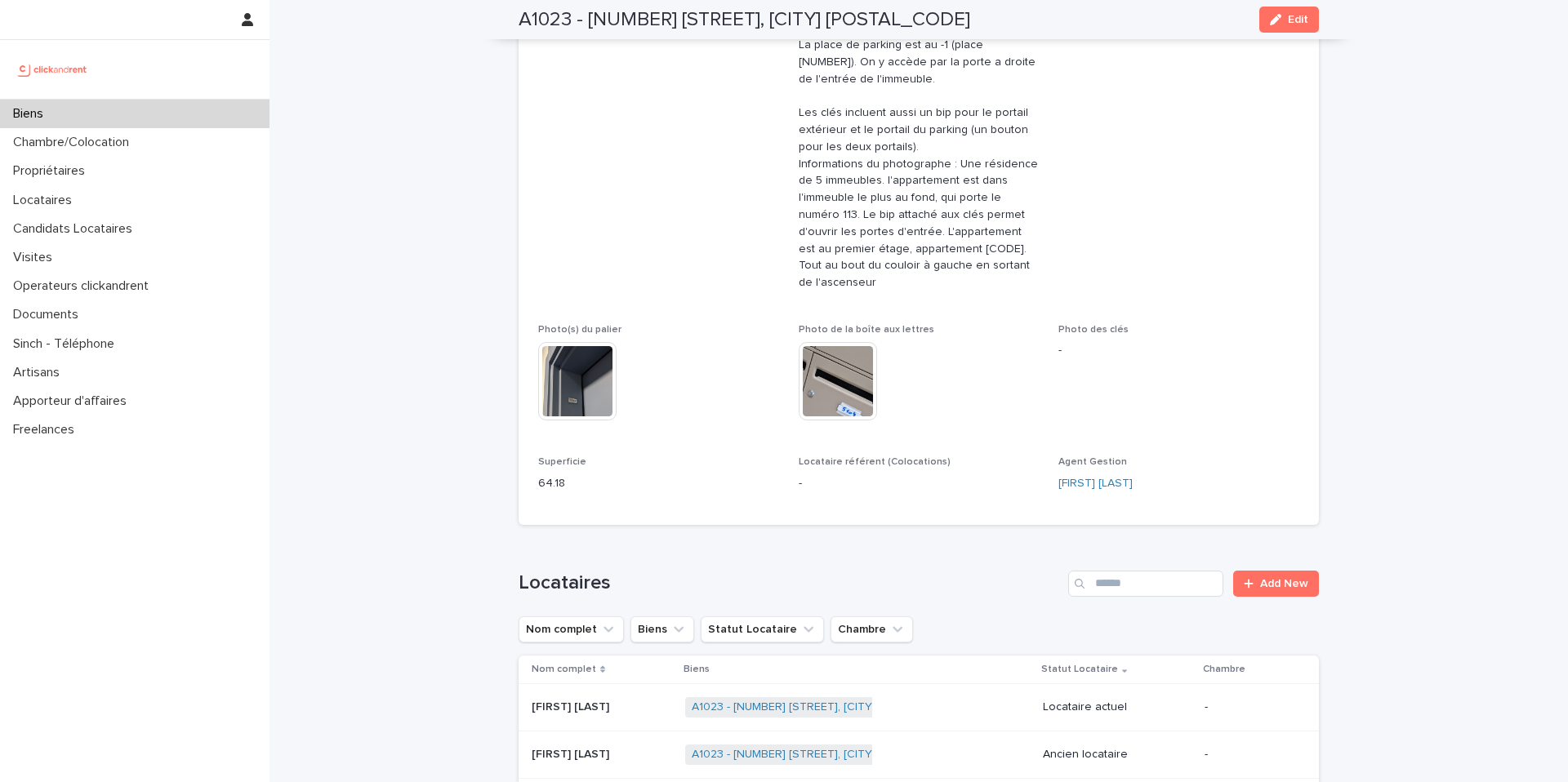 scroll, scrollTop: 1064, scrollLeft: 0, axis: vertical 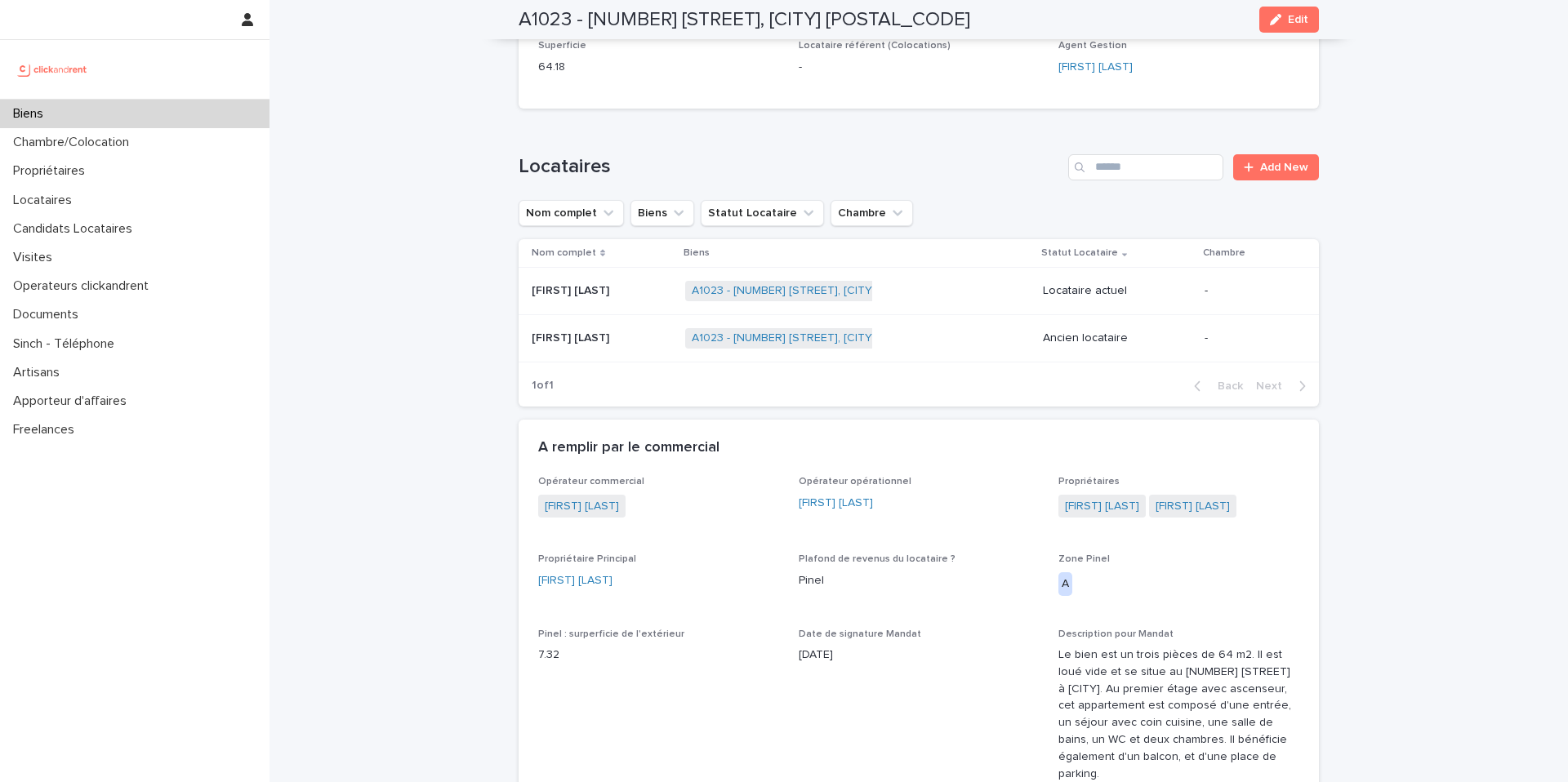 click on "Opérateur opérationnel [FIRST] [LAST]" at bounding box center (919, 500) 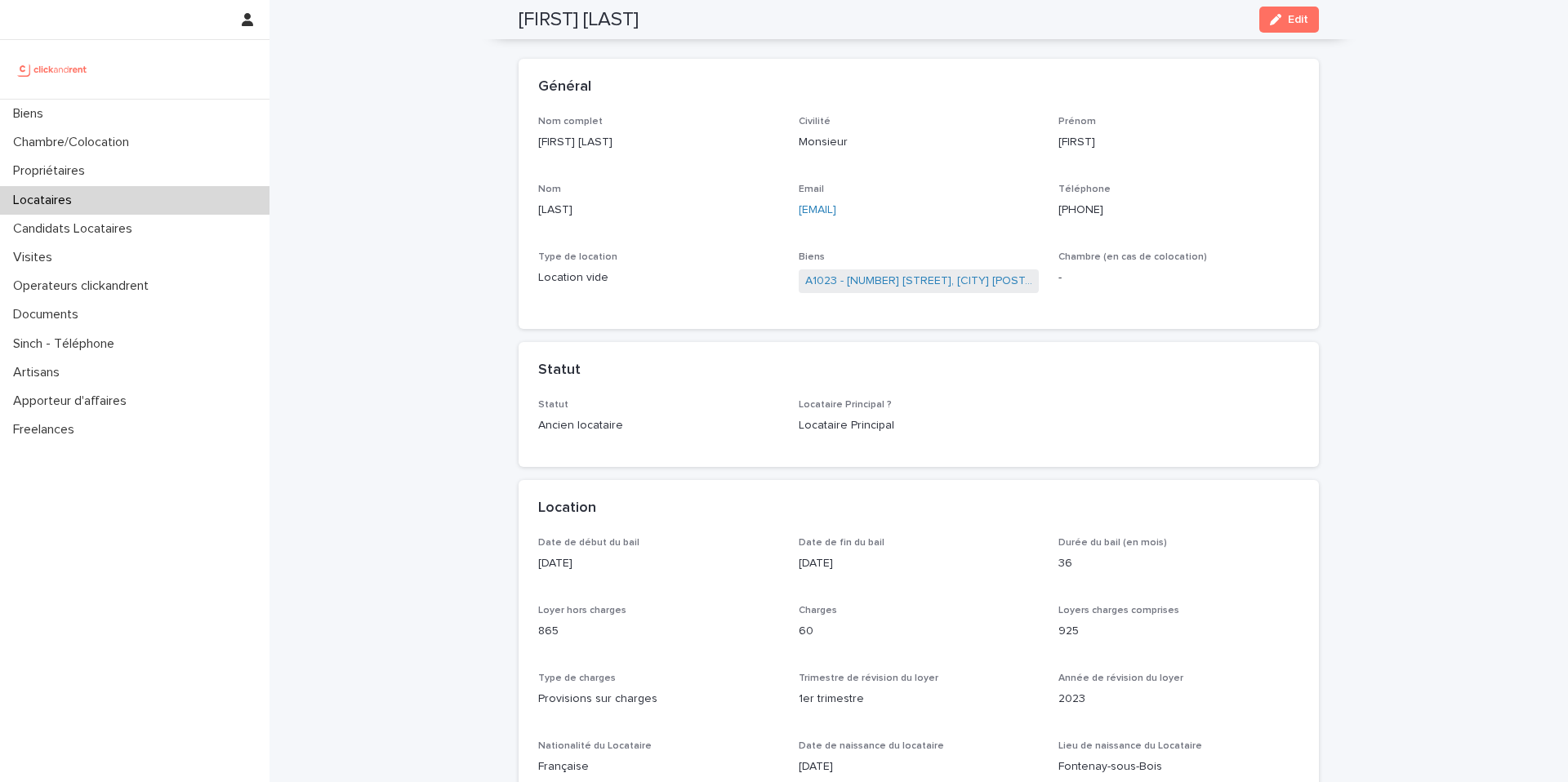 scroll, scrollTop: 0, scrollLeft: 0, axis: both 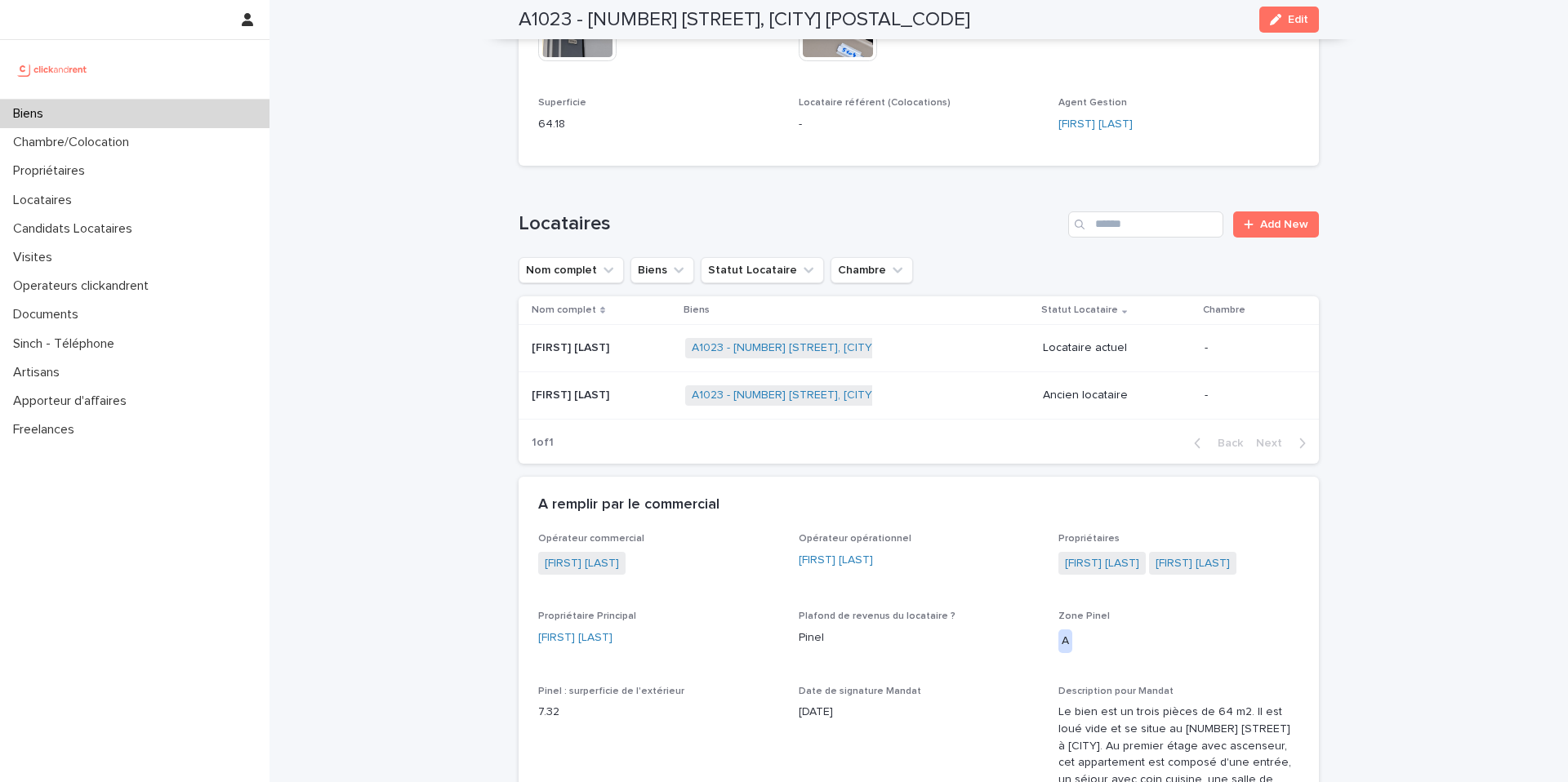 click on "[FIRST] [LAST] [FIRST] [LAST]" at bounding box center (602, 348) 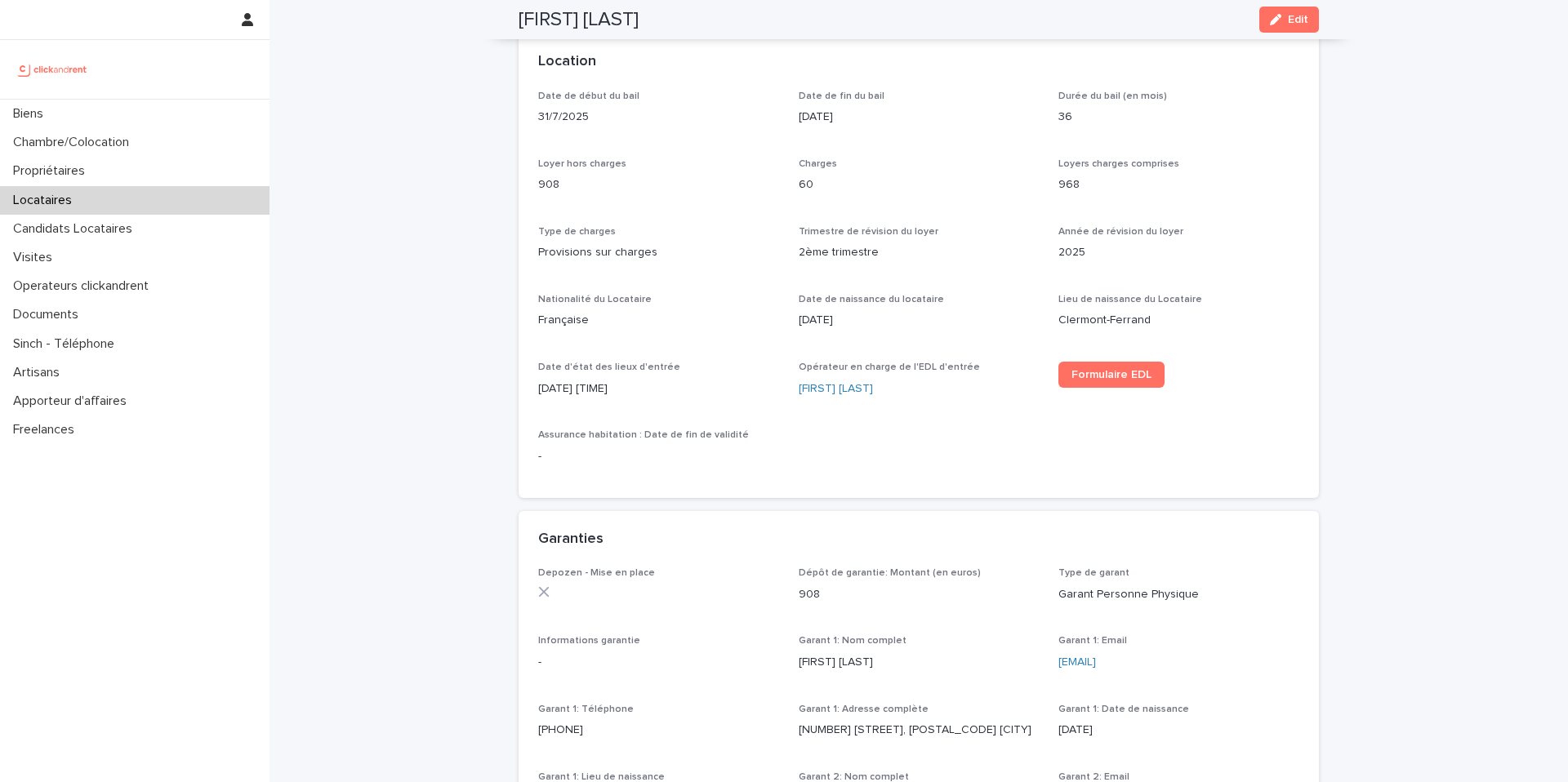 scroll, scrollTop: 865, scrollLeft: 0, axis: vertical 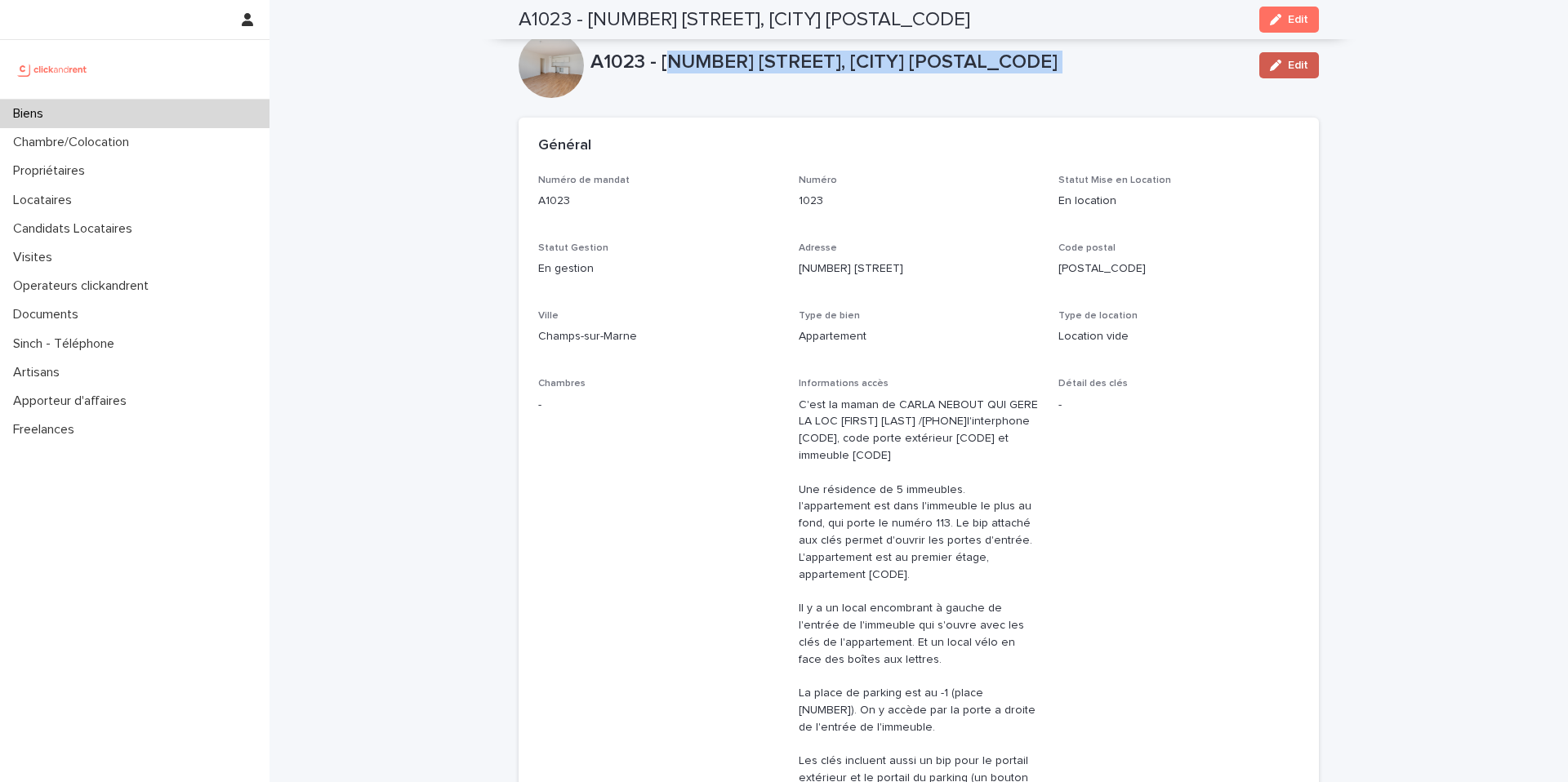 drag, startPoint x: 668, startPoint y: 64, endPoint x: 1263, endPoint y: 67, distance: 595.008 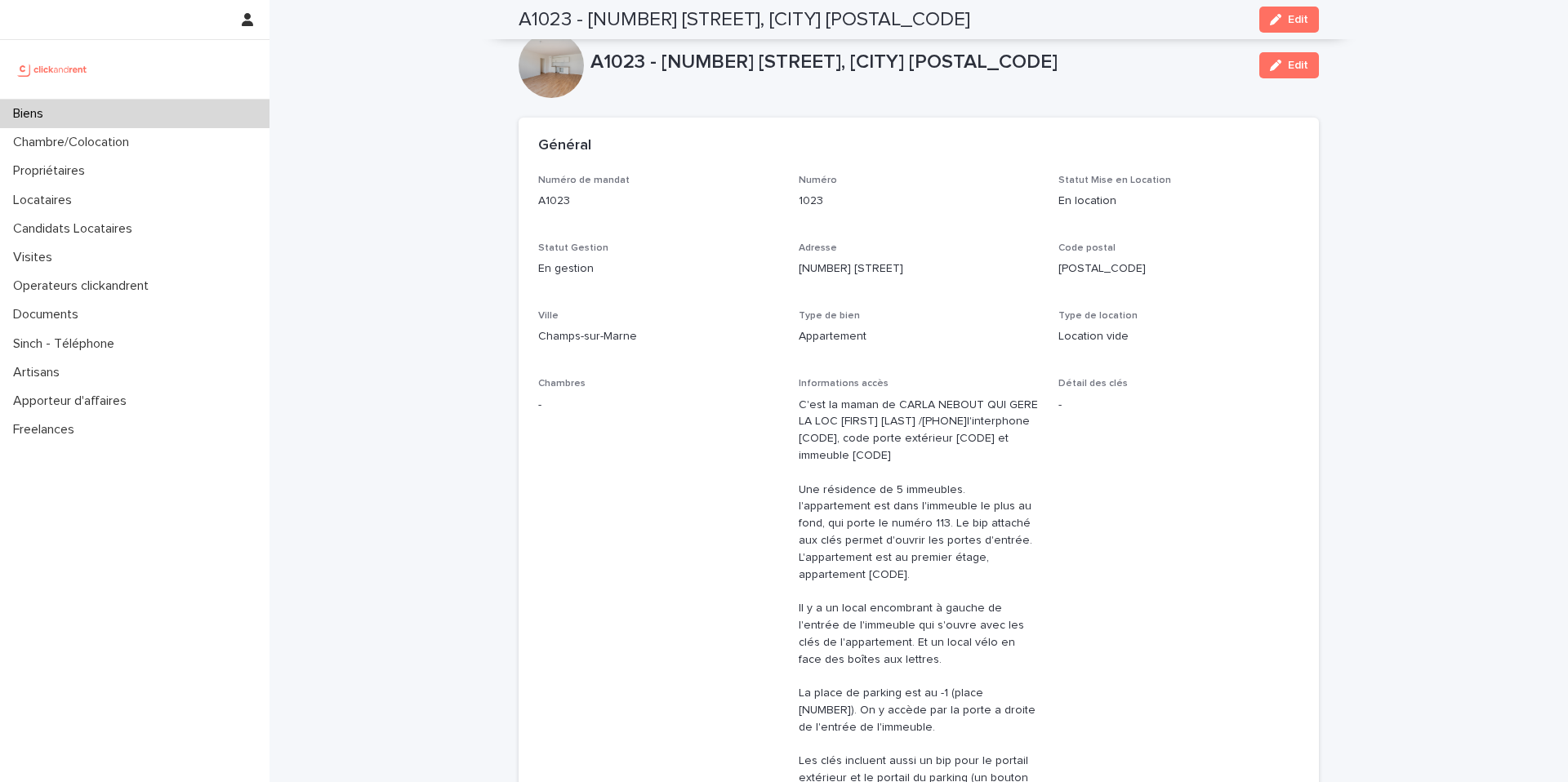 click on "A1023 - [NUMBER] [STREET], [CITY] [POSTAL_CODE]" at bounding box center [918, 62] 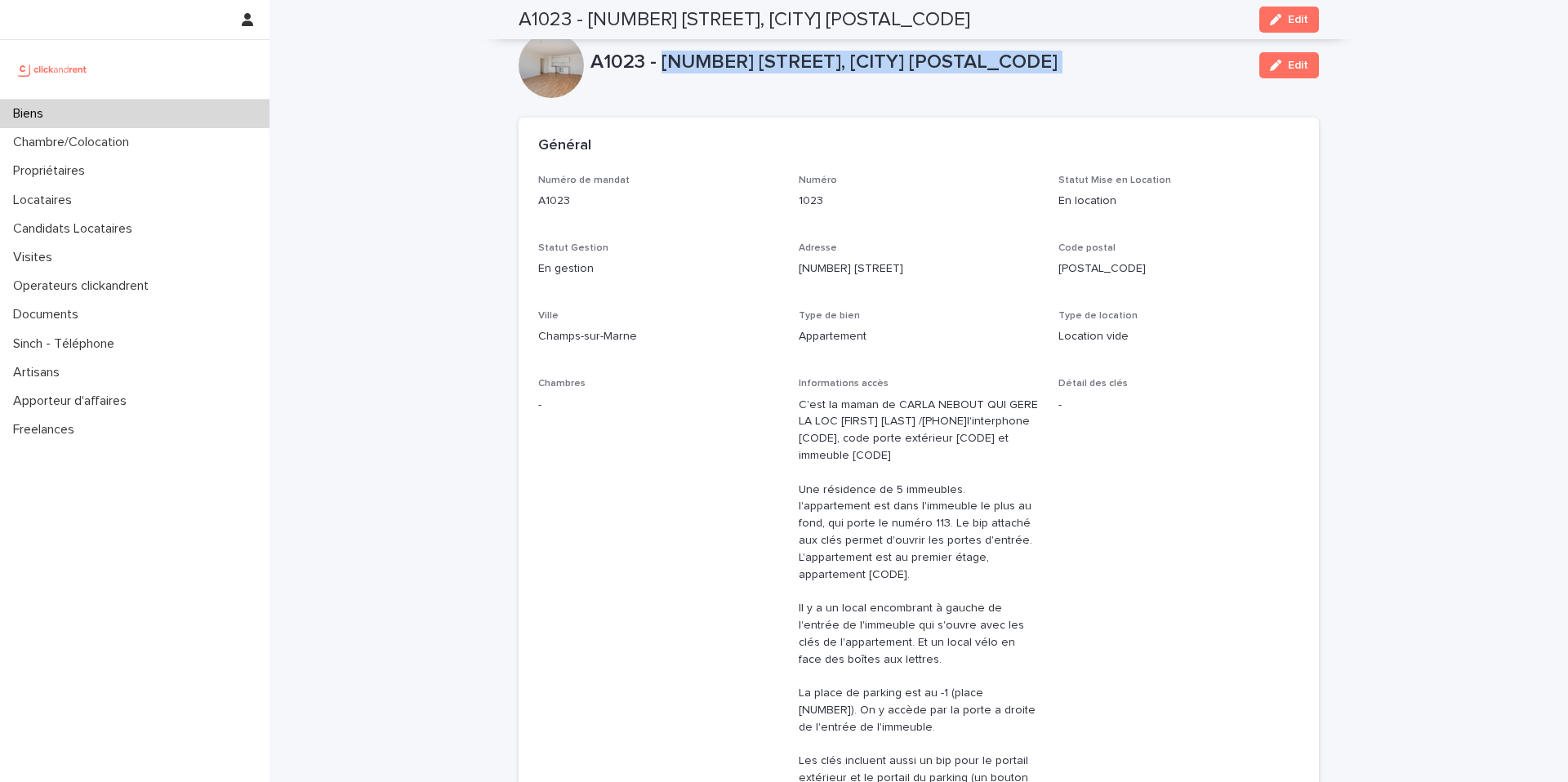 drag, startPoint x: 666, startPoint y: 64, endPoint x: 701, endPoint y: 109, distance: 57.00877 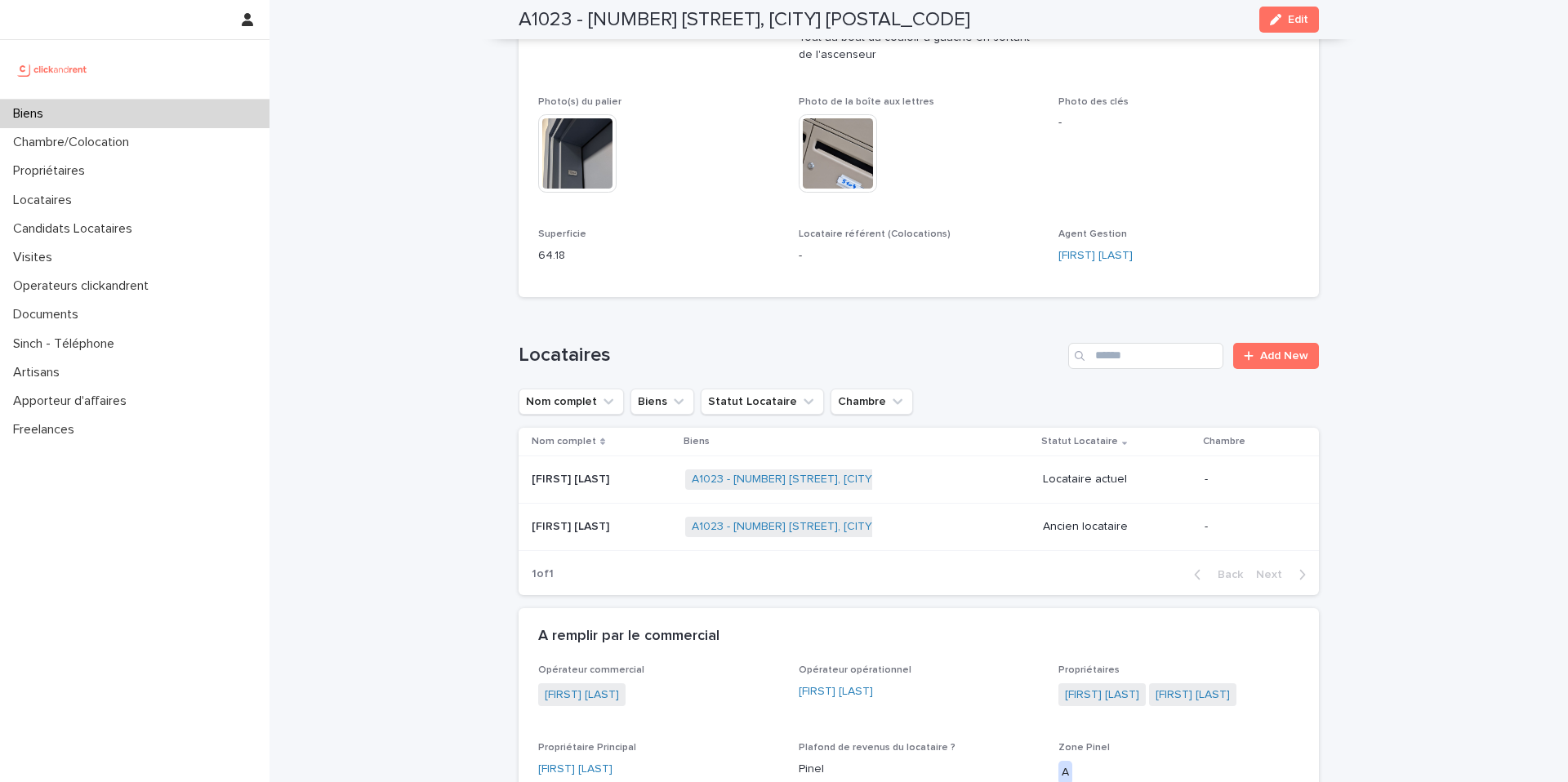 scroll, scrollTop: 940, scrollLeft: 0, axis: vertical 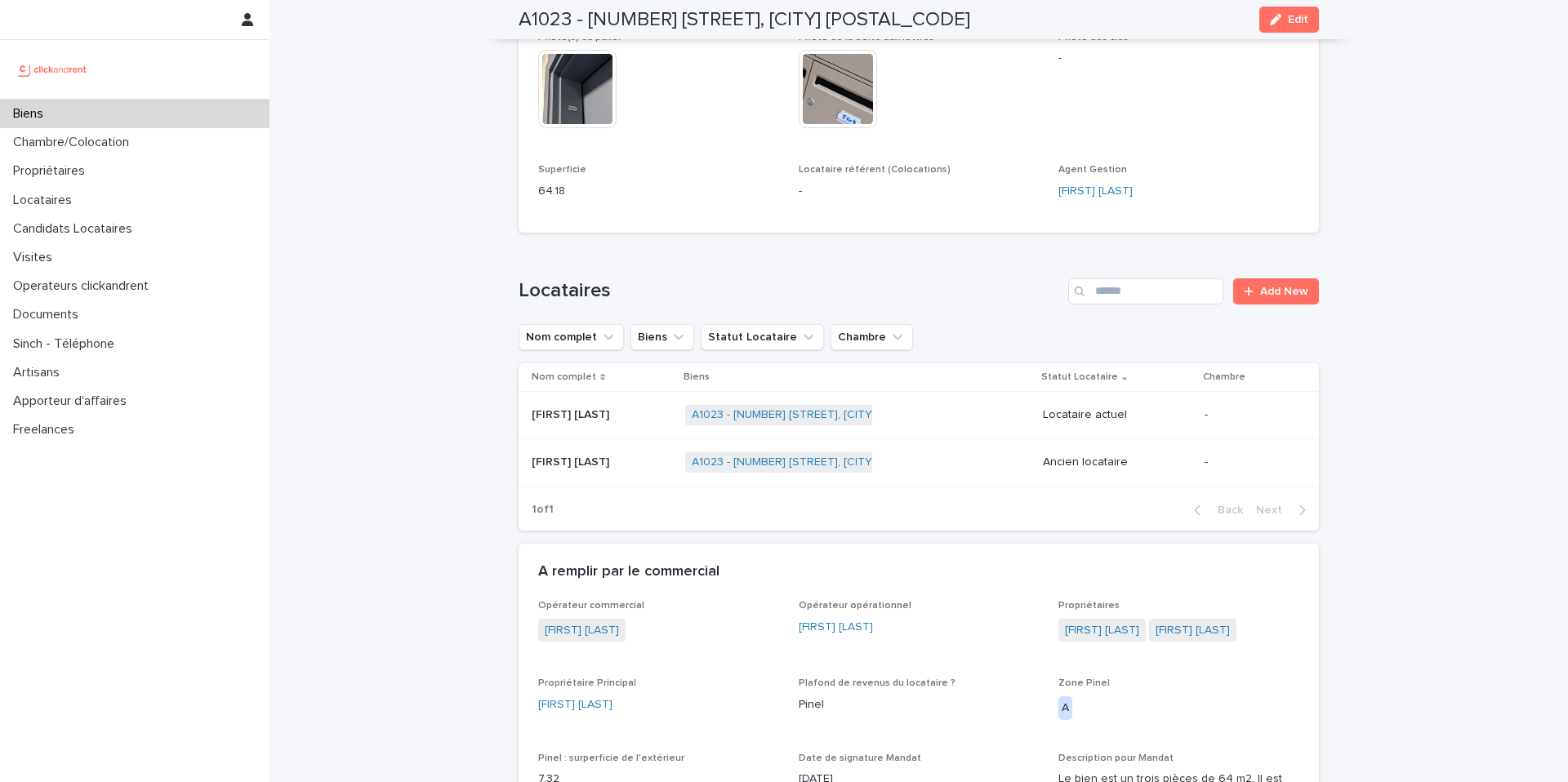 click at bounding box center [602, 415] 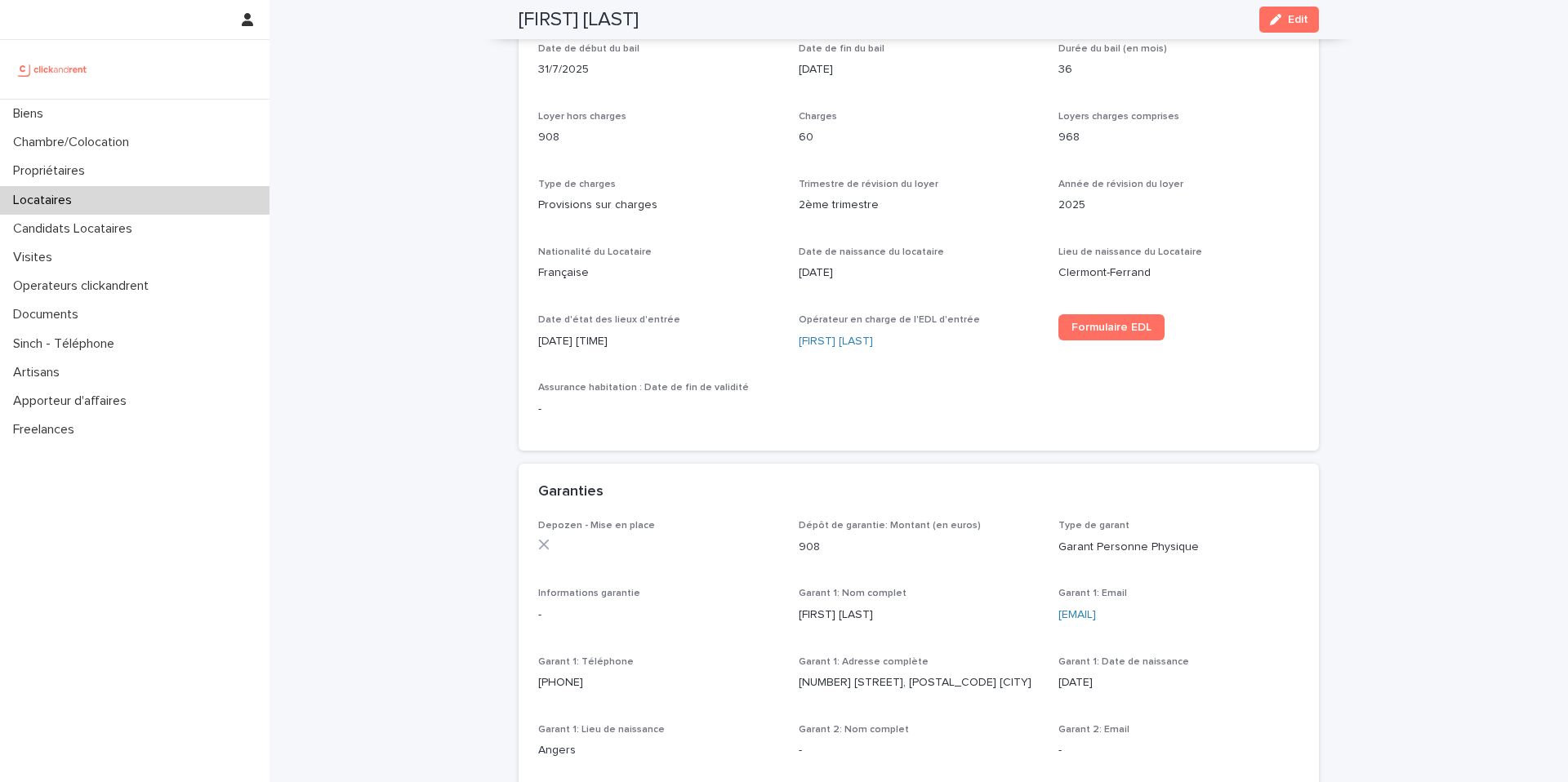 scroll, scrollTop: 553, scrollLeft: 0, axis: vertical 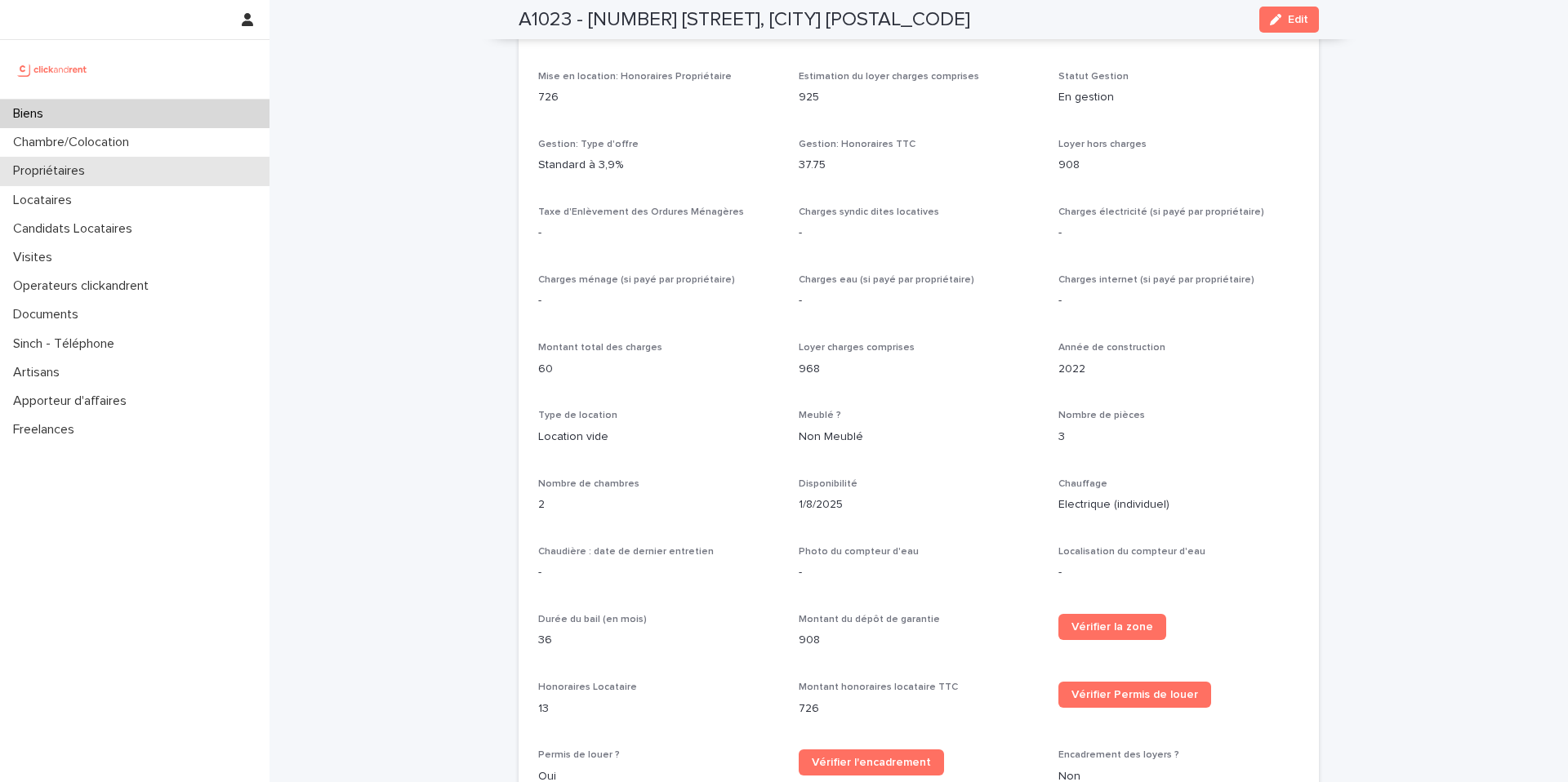 click on "Propriétaires" at bounding box center (135, 171) 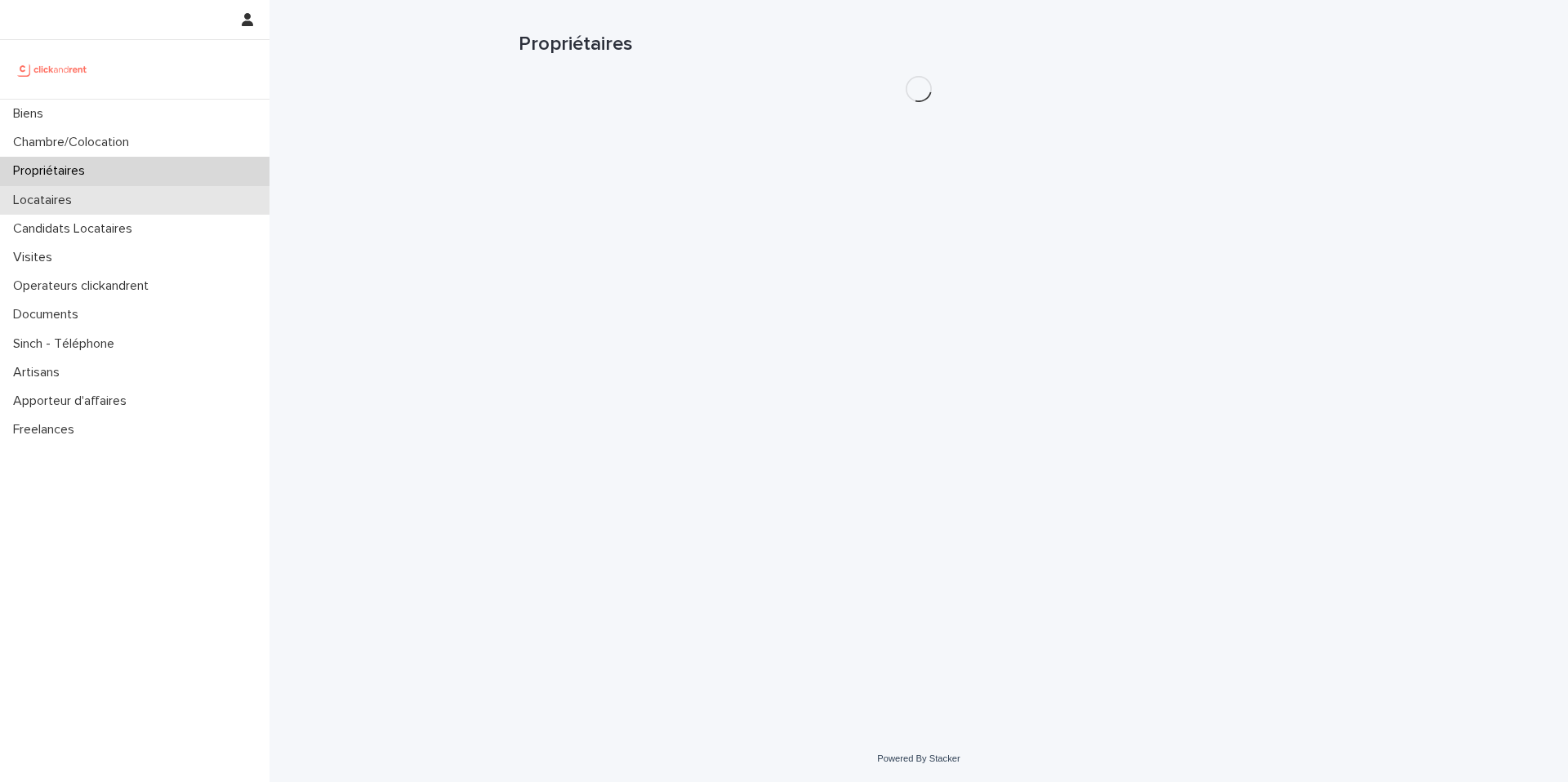 scroll, scrollTop: 0, scrollLeft: 0, axis: both 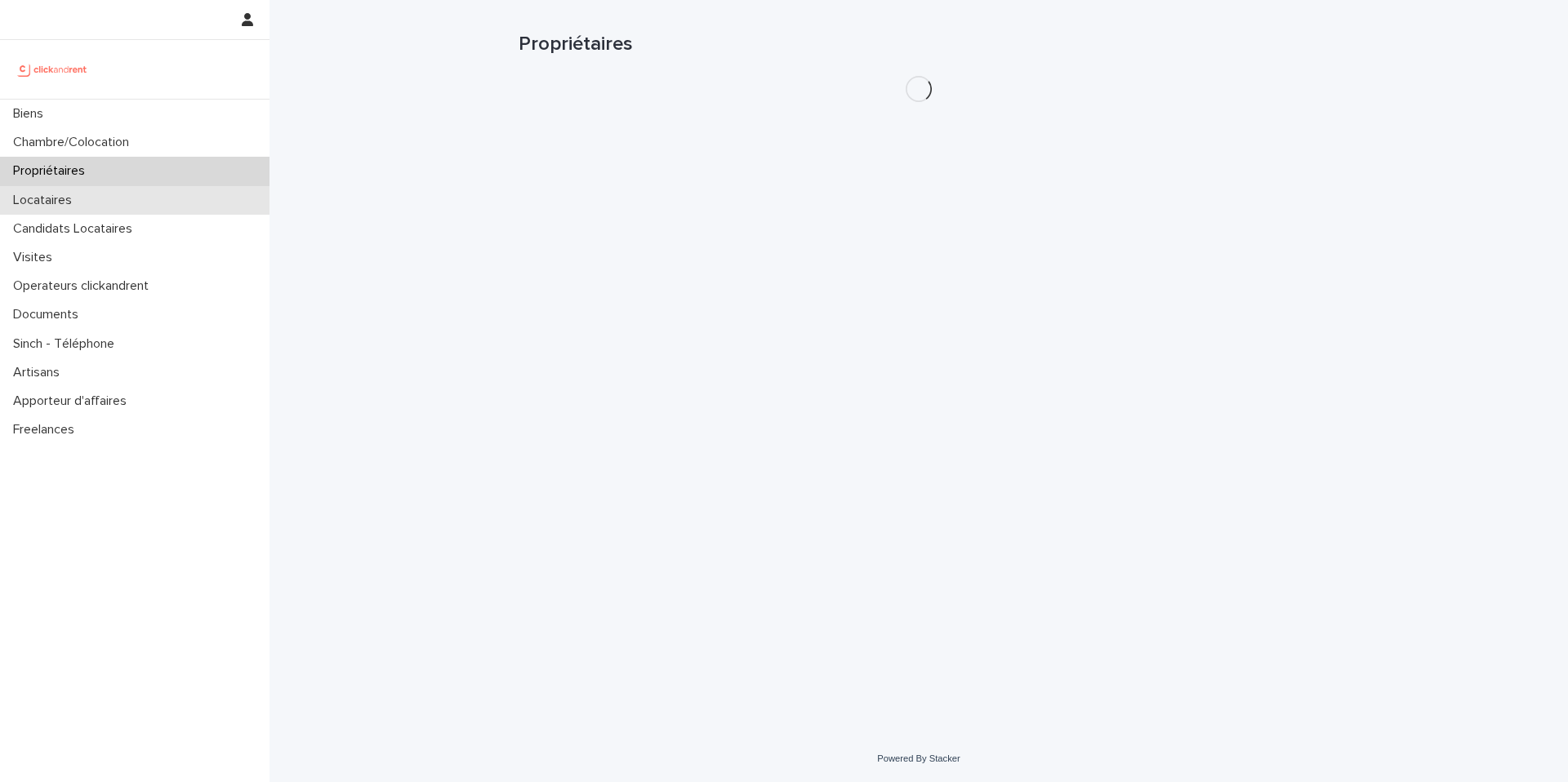 click on "Locataires" at bounding box center [135, 200] 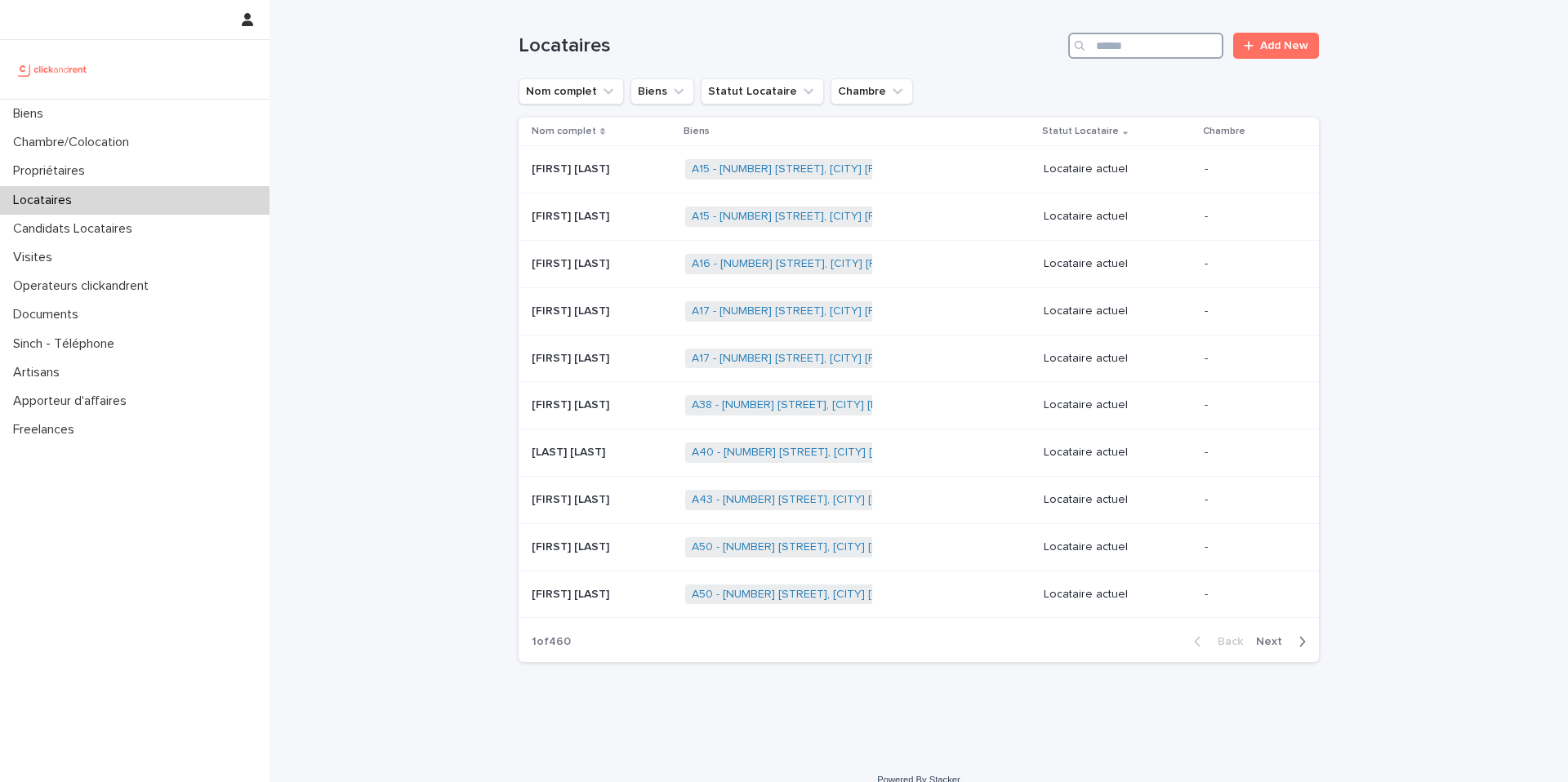 click at bounding box center (1146, 46) 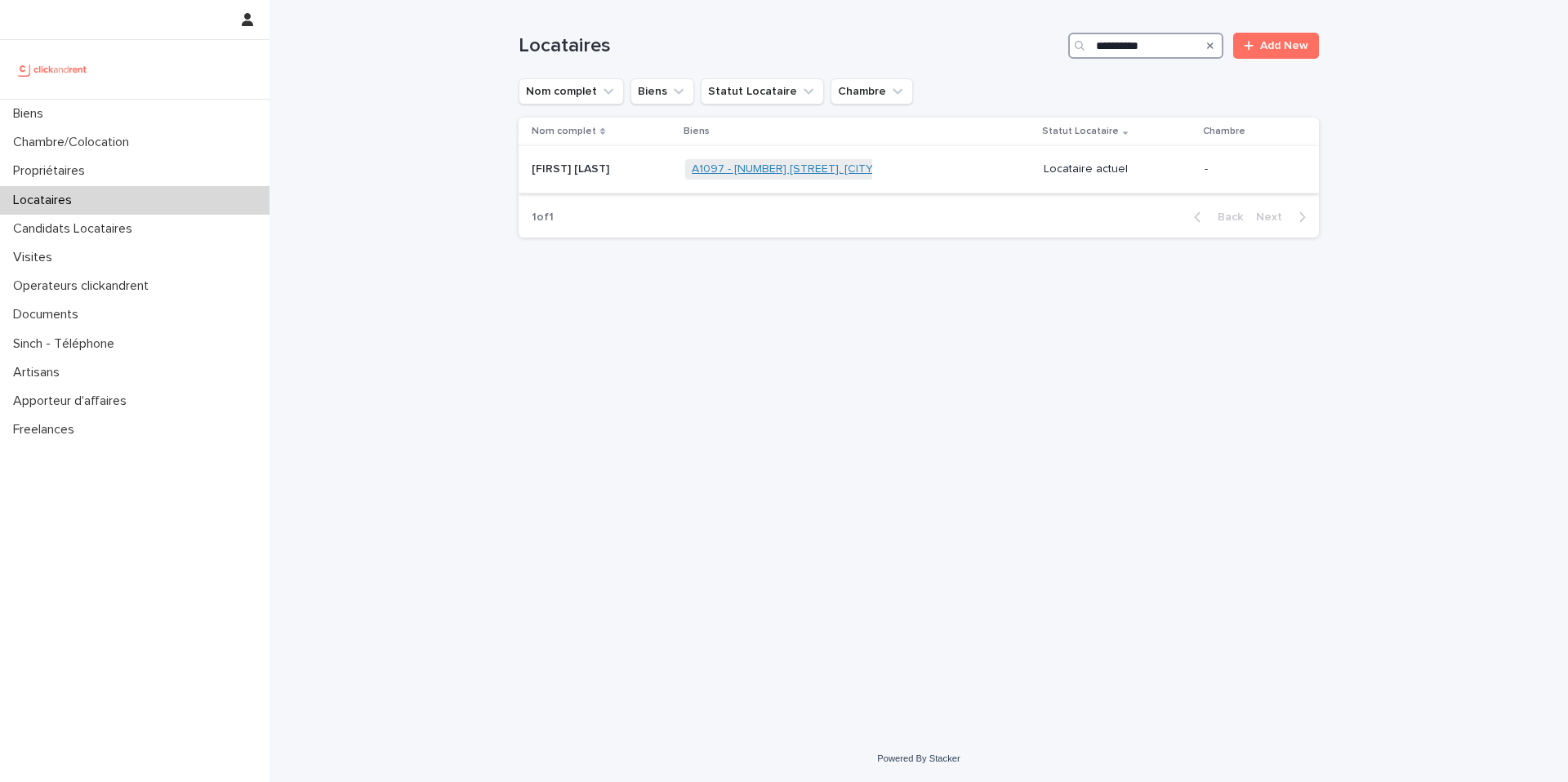 type on "**********" 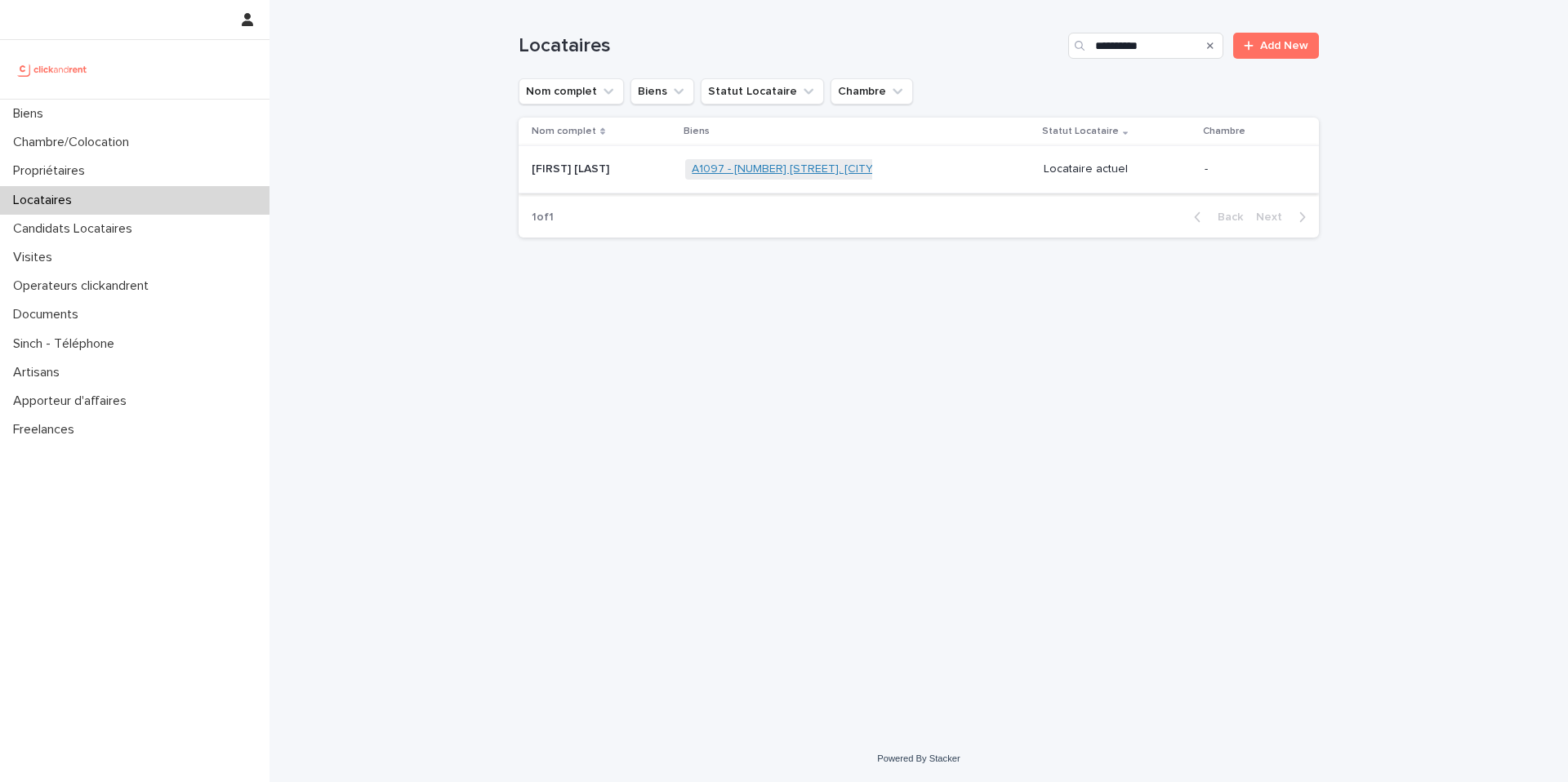 click on "A1097 - [NUMBER] [STREET], [CITY] [POSTAL_CODE]" at bounding box center (829, 169) 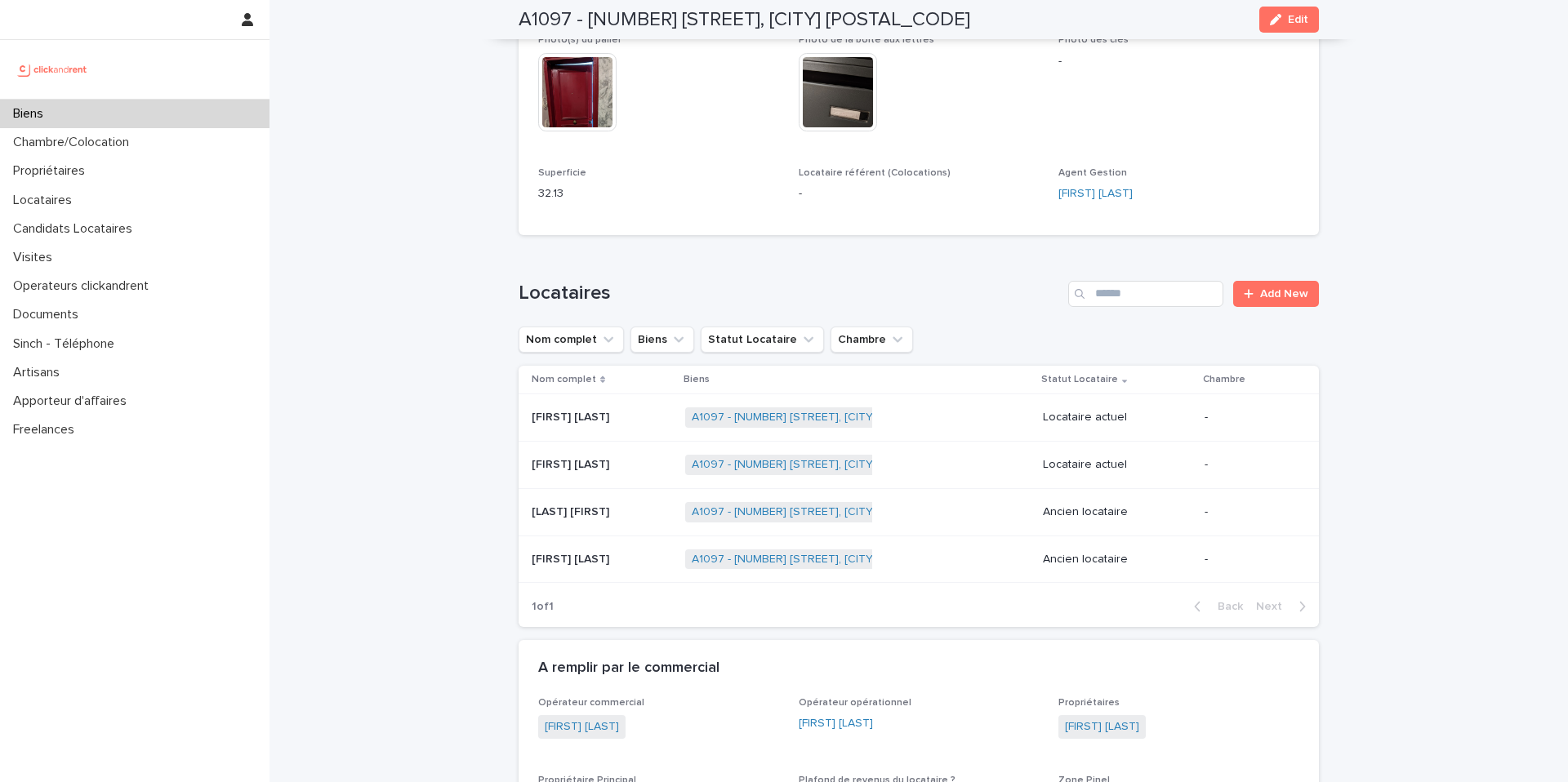 scroll, scrollTop: 0, scrollLeft: 0, axis: both 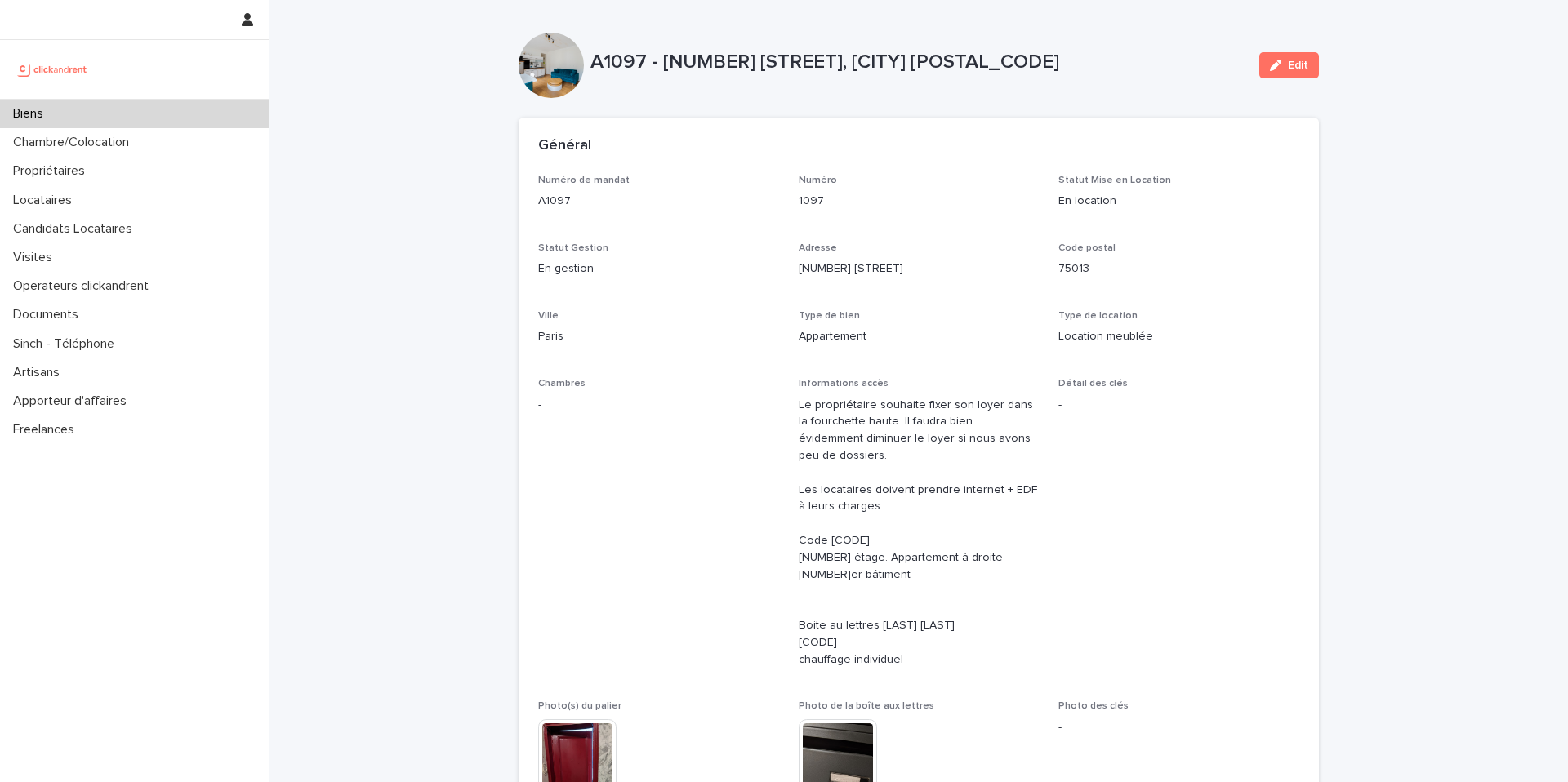 click on "A1097 - [NUMBER] [STREET], [CITY] [POSTAL_CODE] Edit" at bounding box center (919, 65) 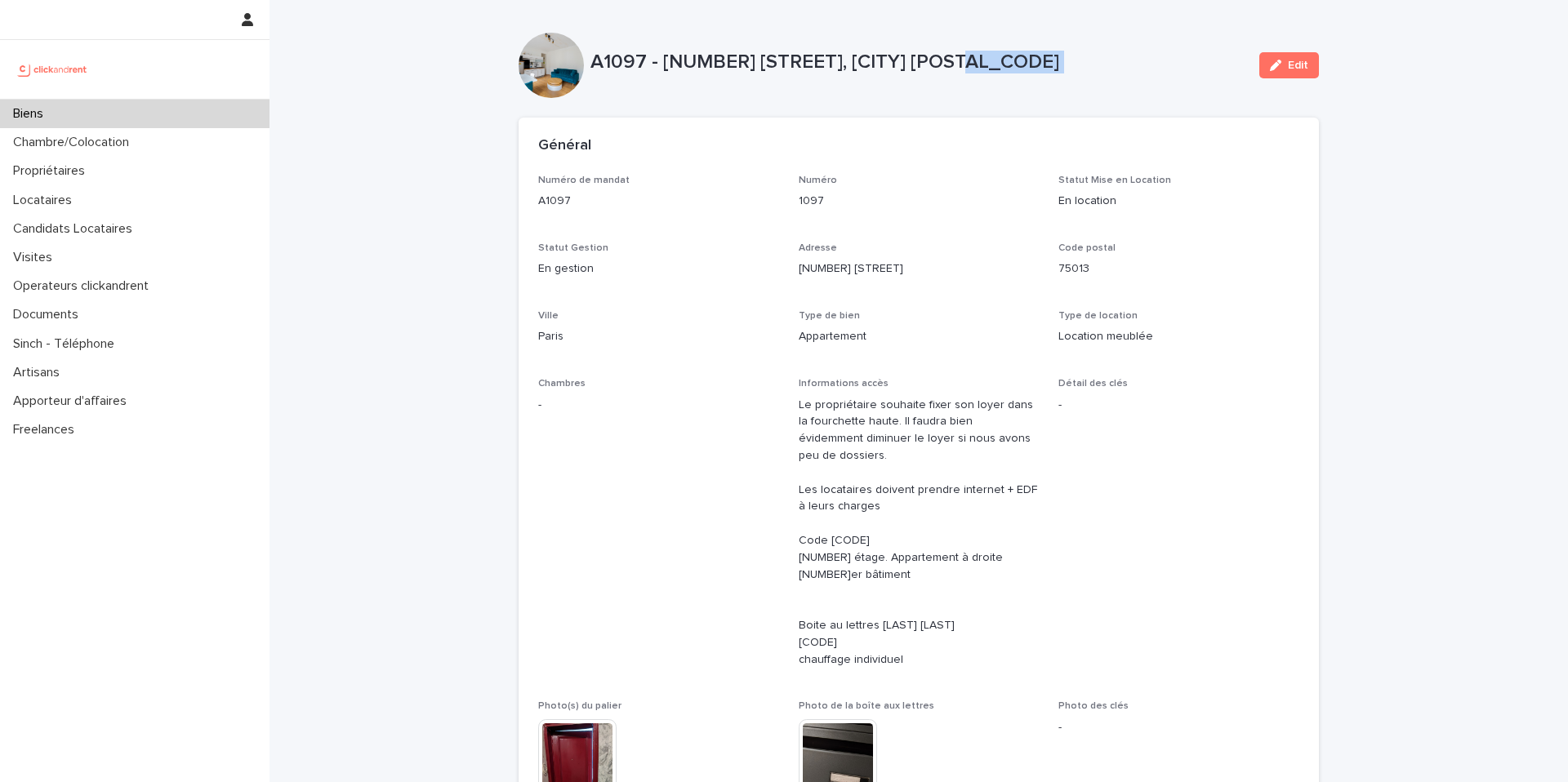 click on "A1097 - [NUMBER] [STREET], [CITY] [POSTAL_CODE]" at bounding box center (918, 65) 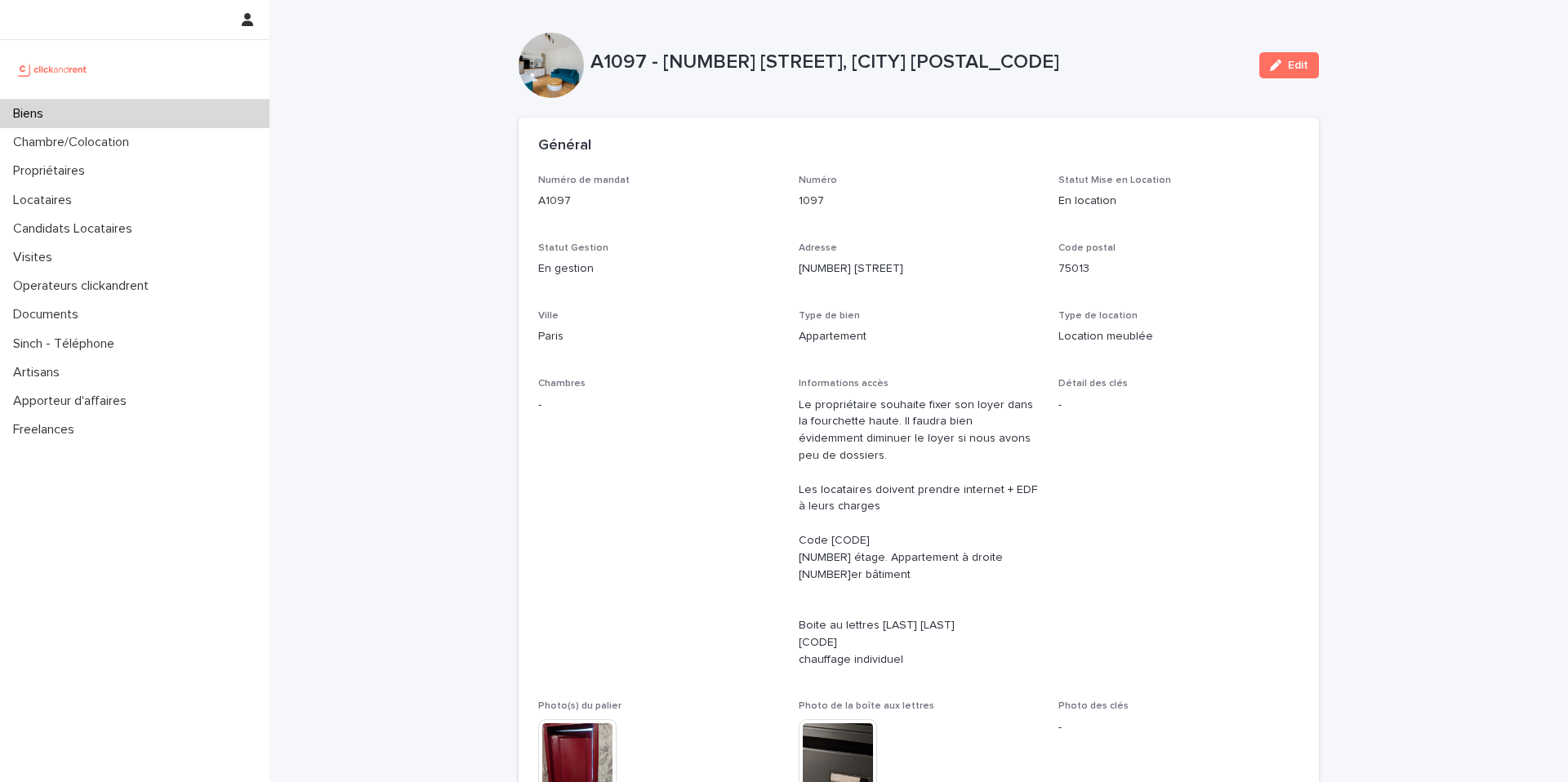click on "A1097 - [NUMBER] [STREET], [CITY] [POSTAL_CODE]" at bounding box center (918, 62) 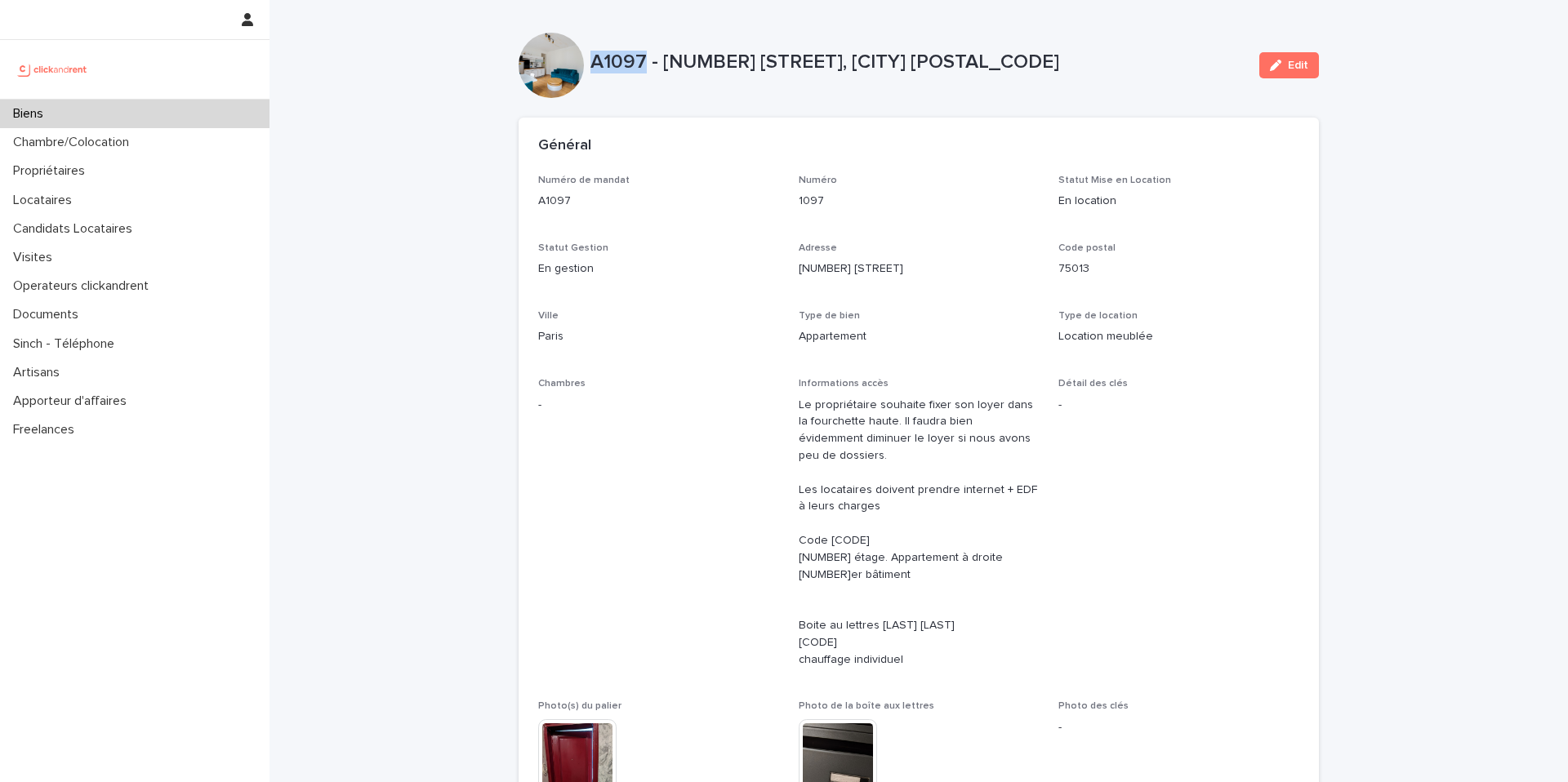 click on "A1097 - [NUMBER] [STREET], [CITY] [POSTAL_CODE]" at bounding box center (918, 62) 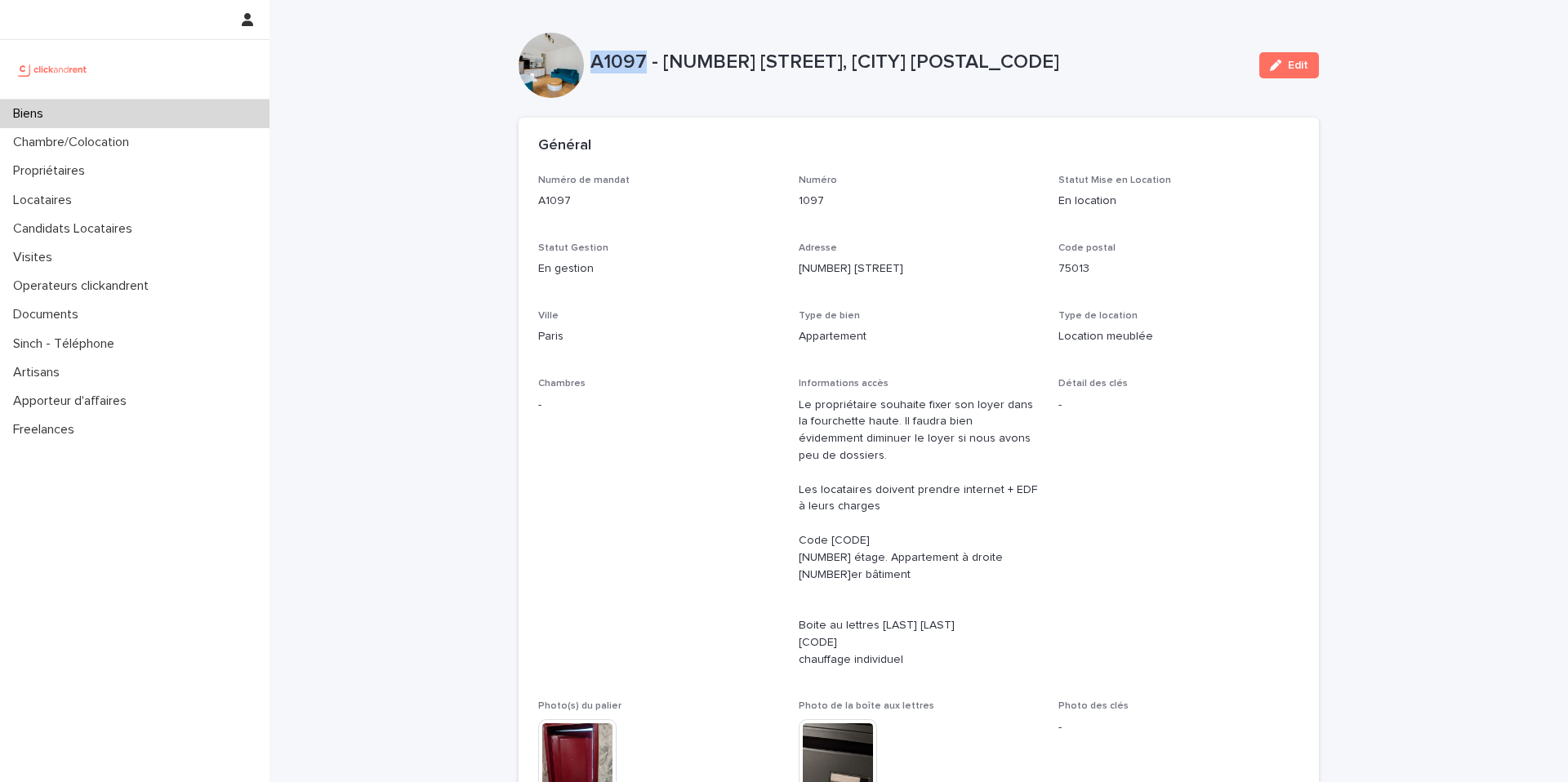 click on "Biens" at bounding box center (135, 113) 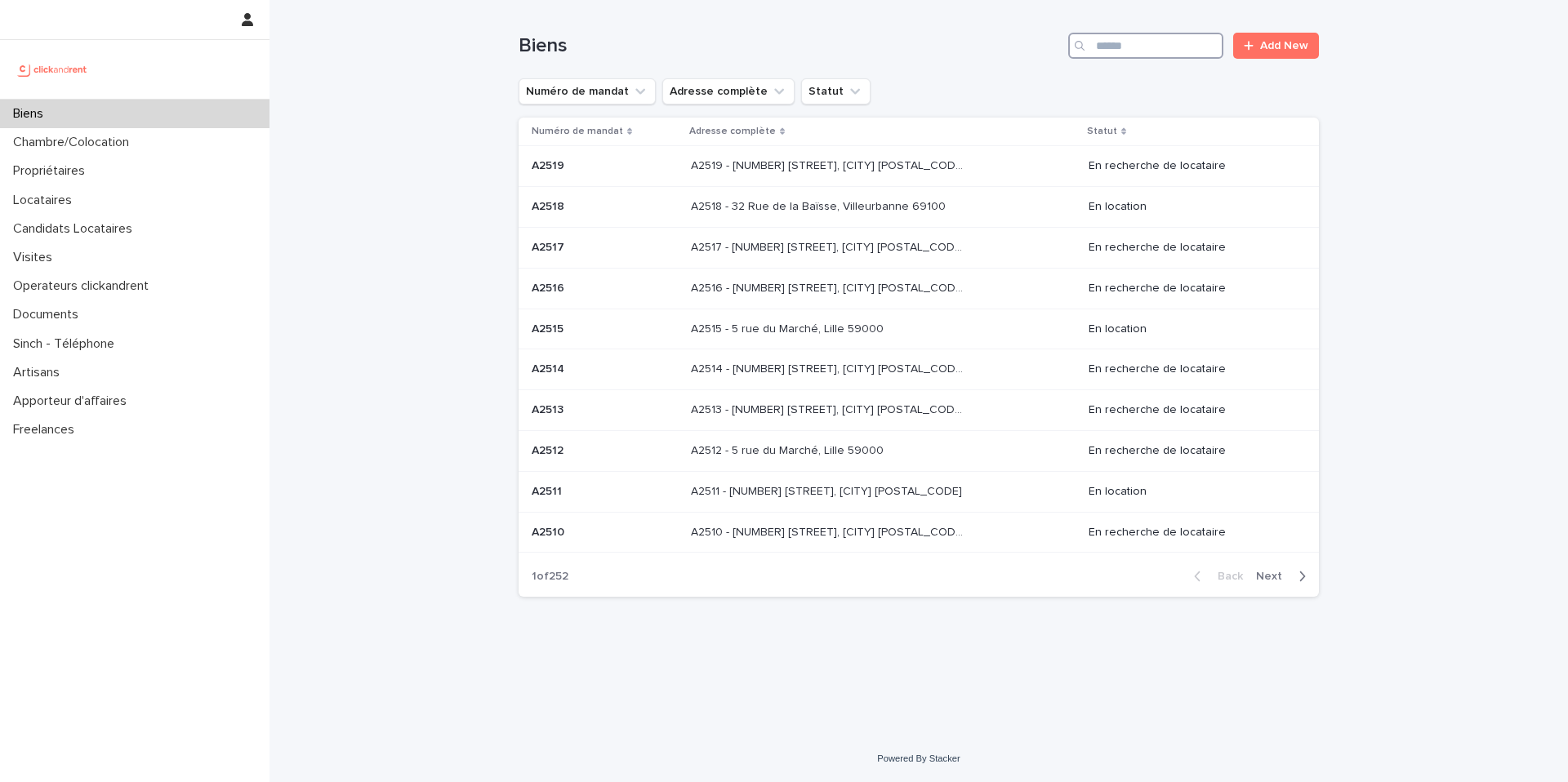 click at bounding box center (1146, 46) 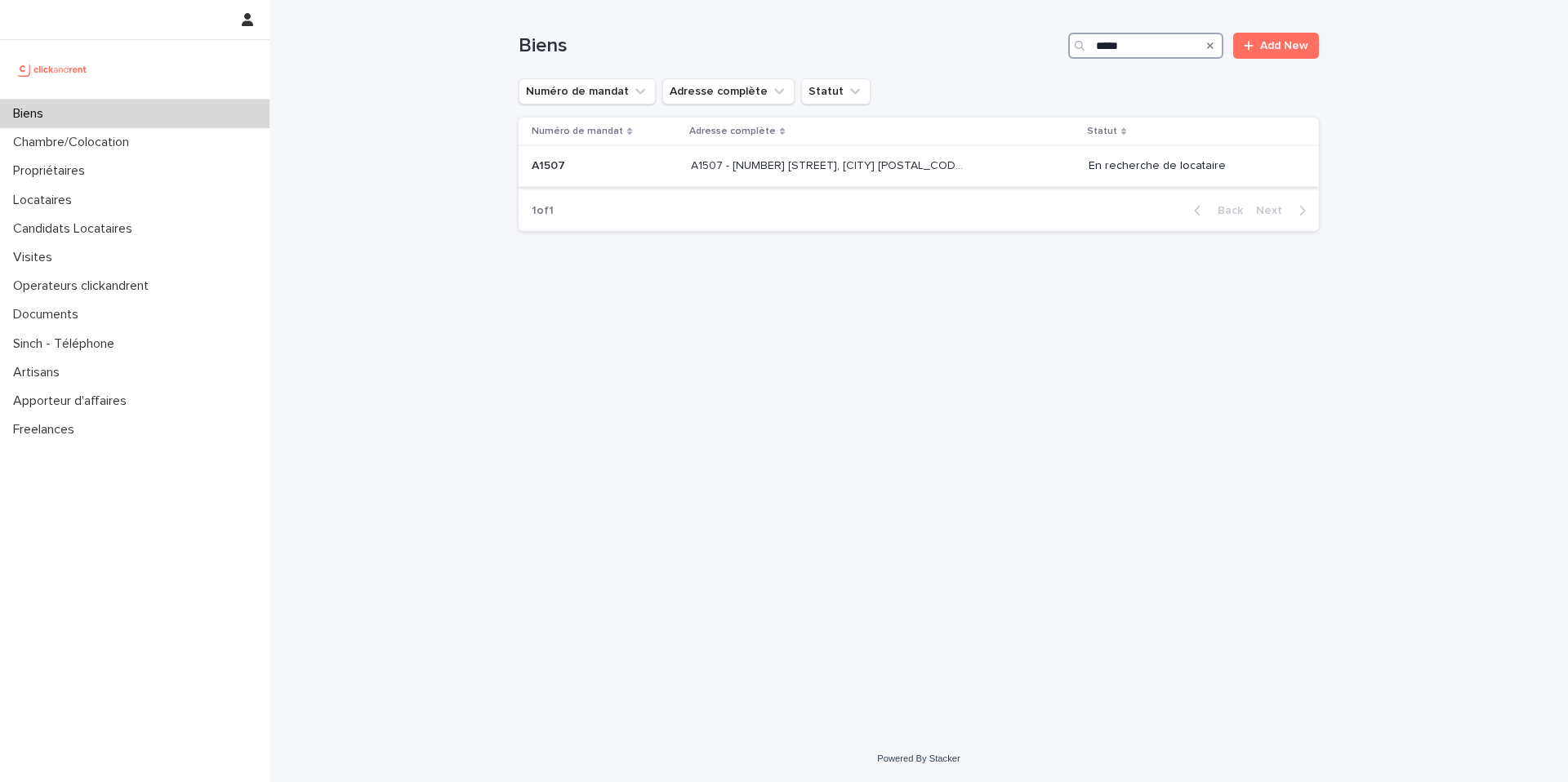 type on "*****" 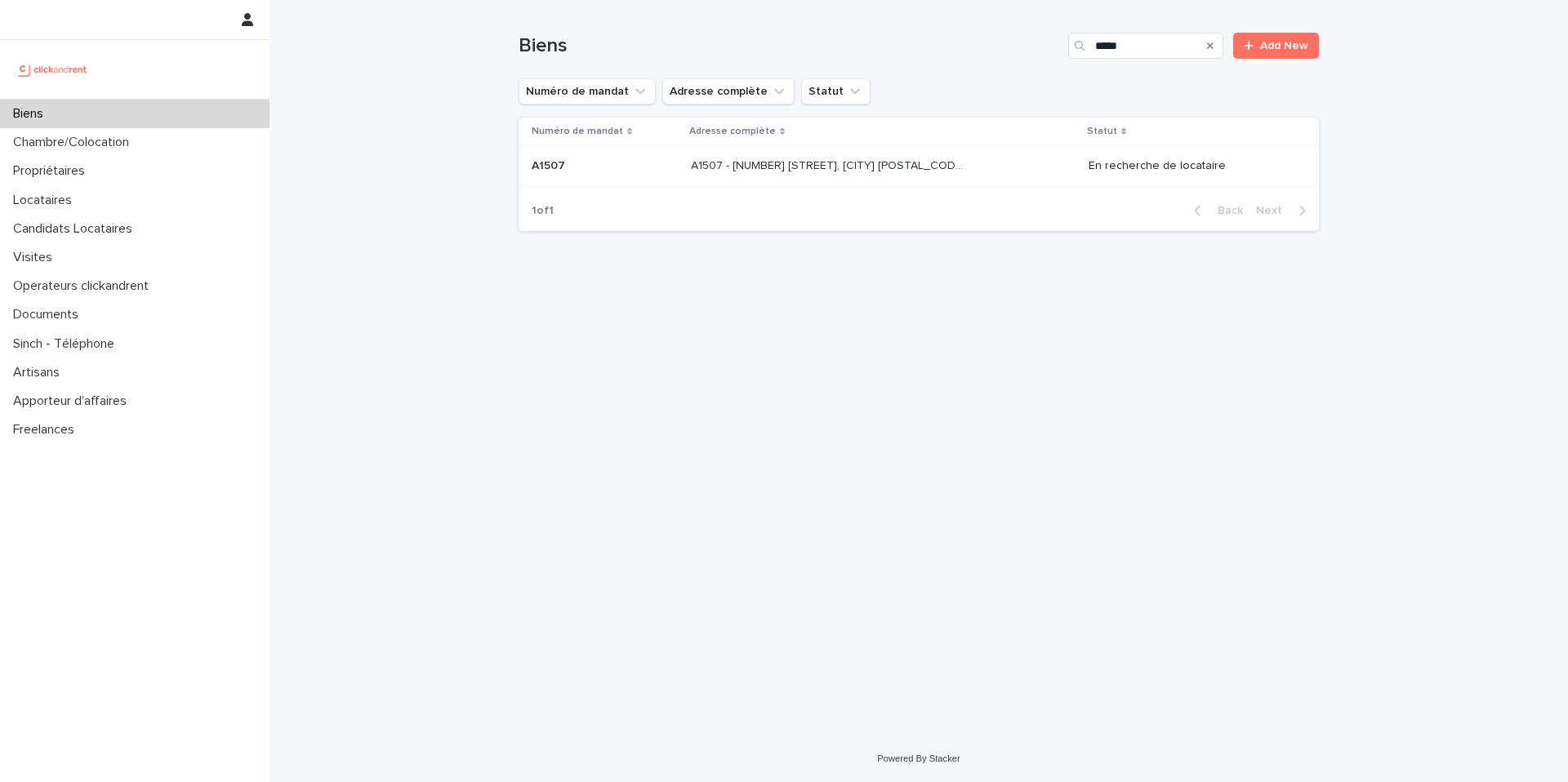 click on "A1507 - [NUMBER] [STREET], [CITY] [POSTAL_CODE] A1507 - [NUMBER] [STREET], [CITY] [POSTAL_CODE]" at bounding box center (883, 166) 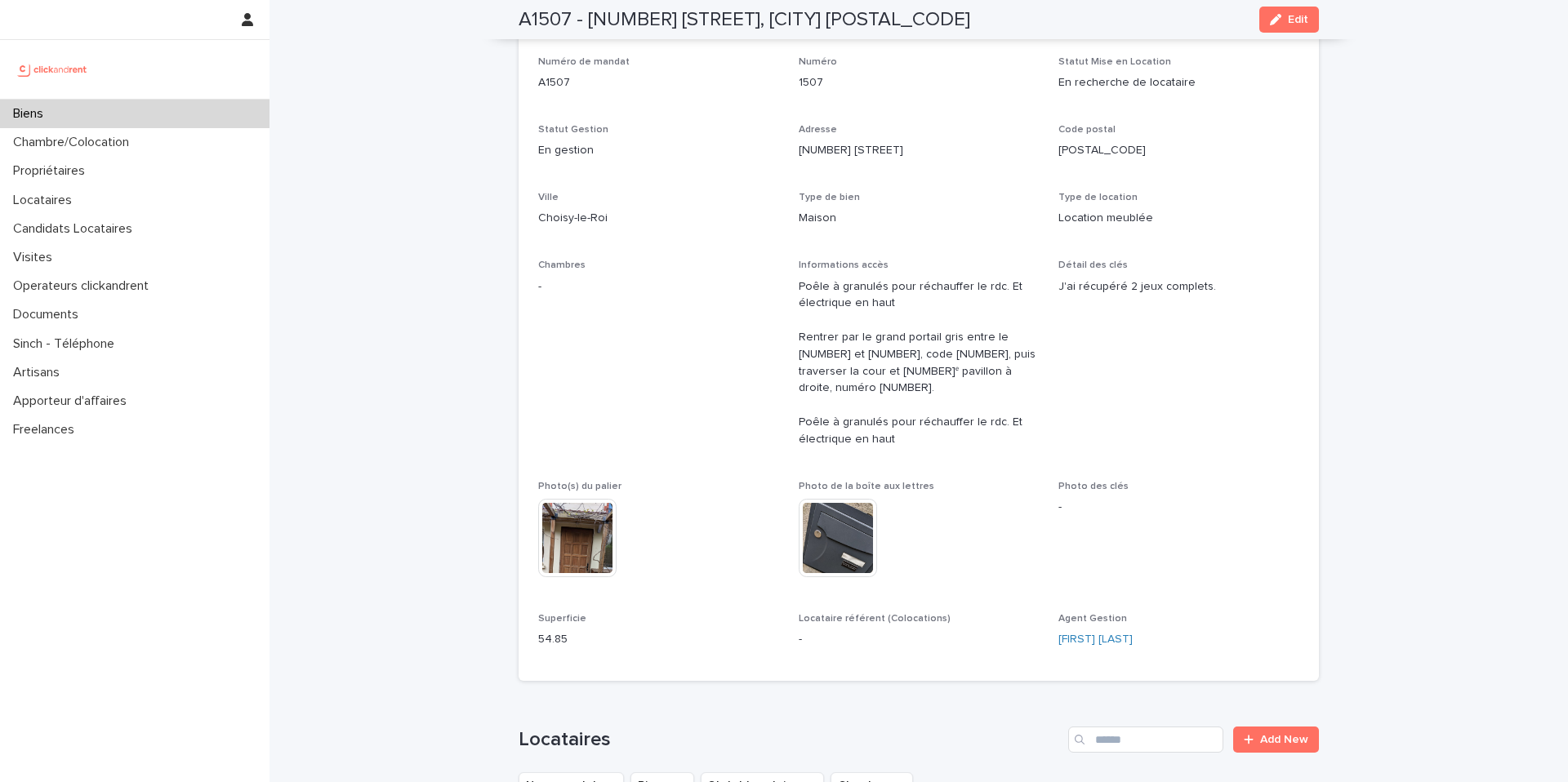 scroll, scrollTop: 118, scrollLeft: 0, axis: vertical 